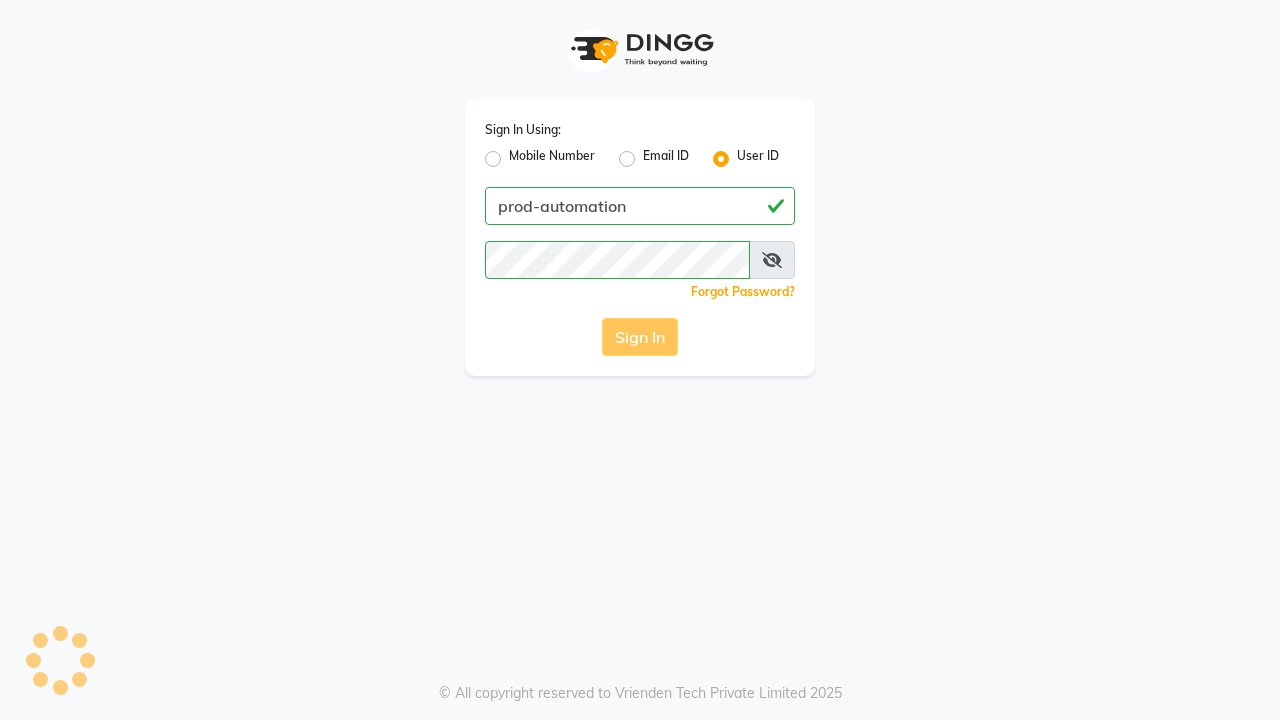 scroll, scrollTop: 0, scrollLeft: 0, axis: both 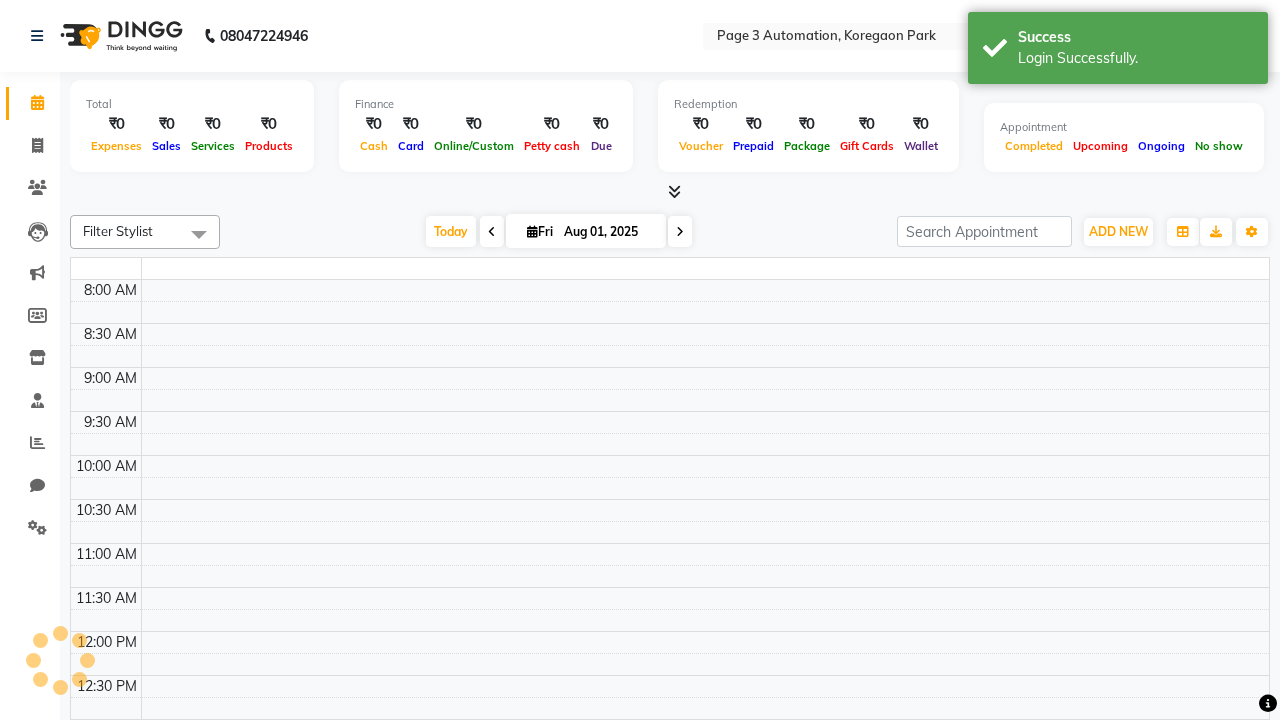 select on "en" 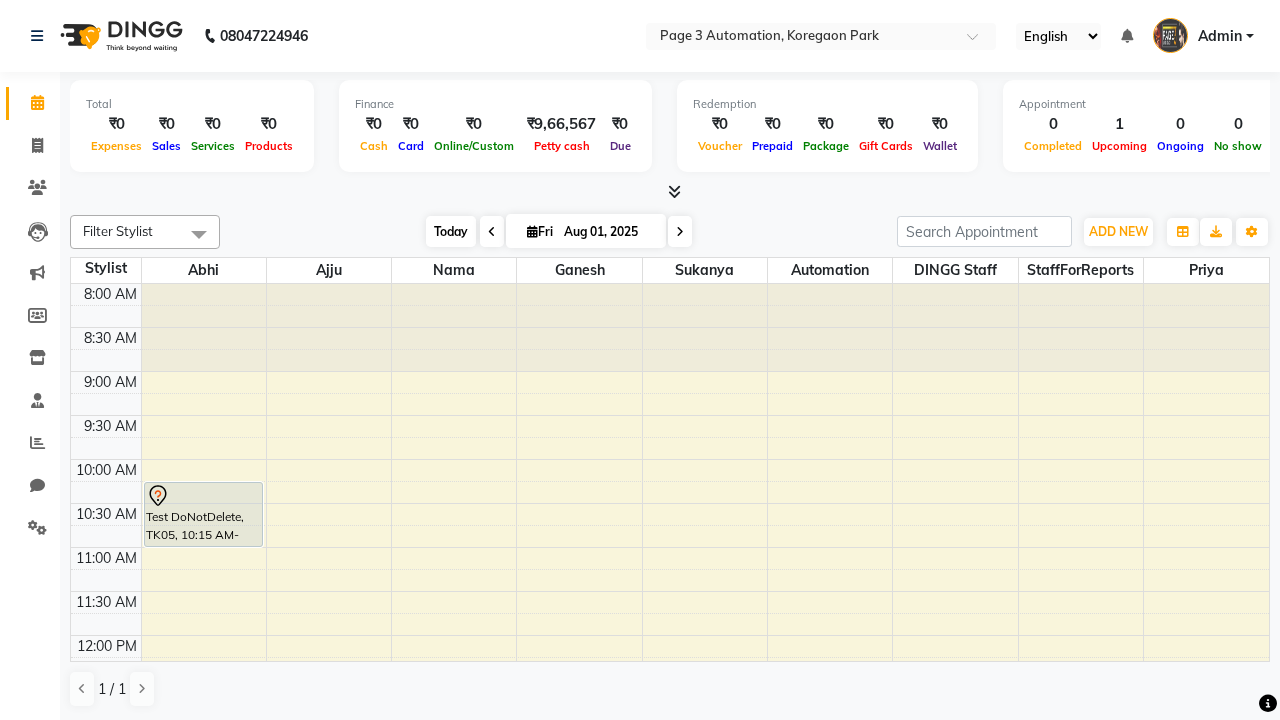 click on "Today" at bounding box center [451, 231] 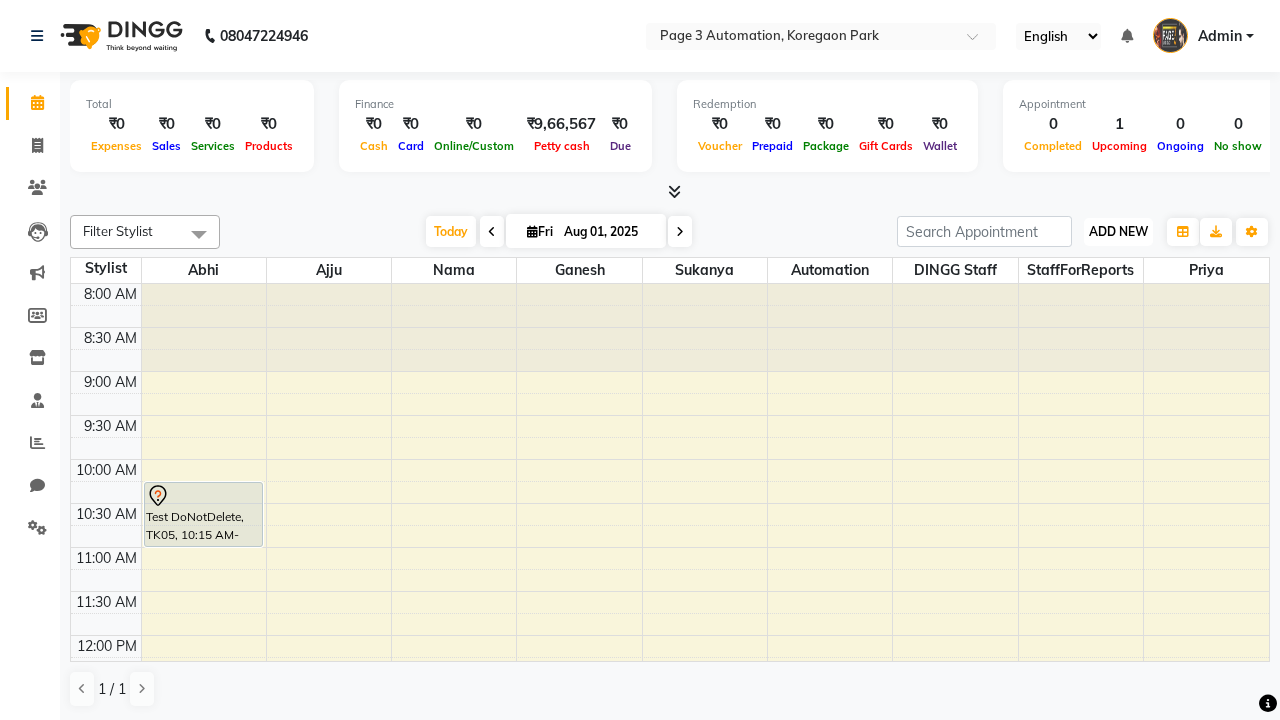 click on "ADD NEW" at bounding box center (1118, 231) 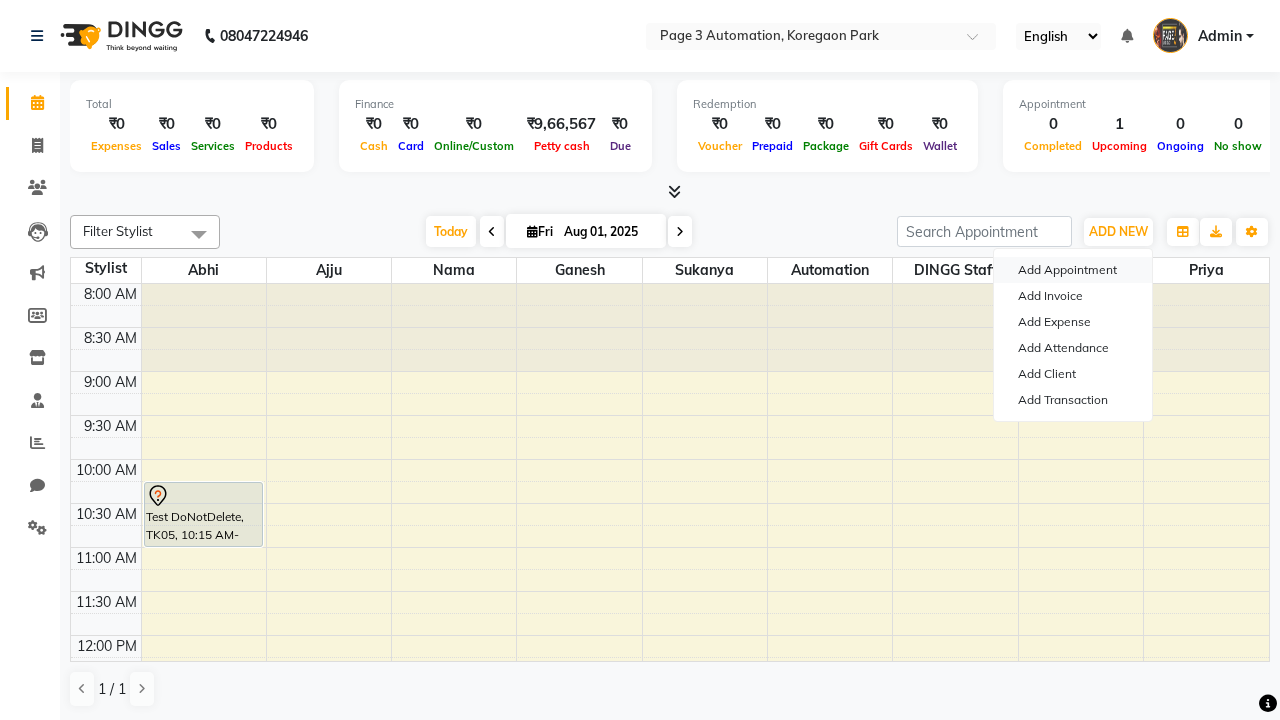 click on "Add Appointment" at bounding box center (1073, 270) 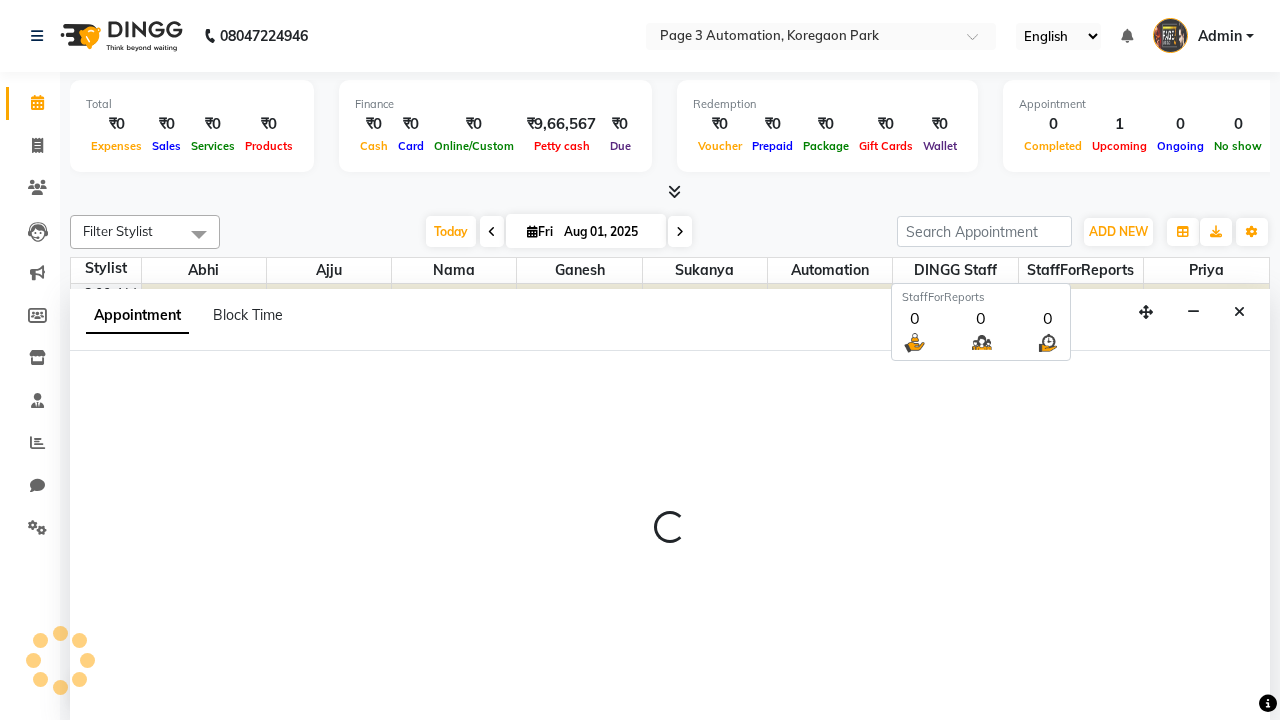 scroll, scrollTop: 1, scrollLeft: 0, axis: vertical 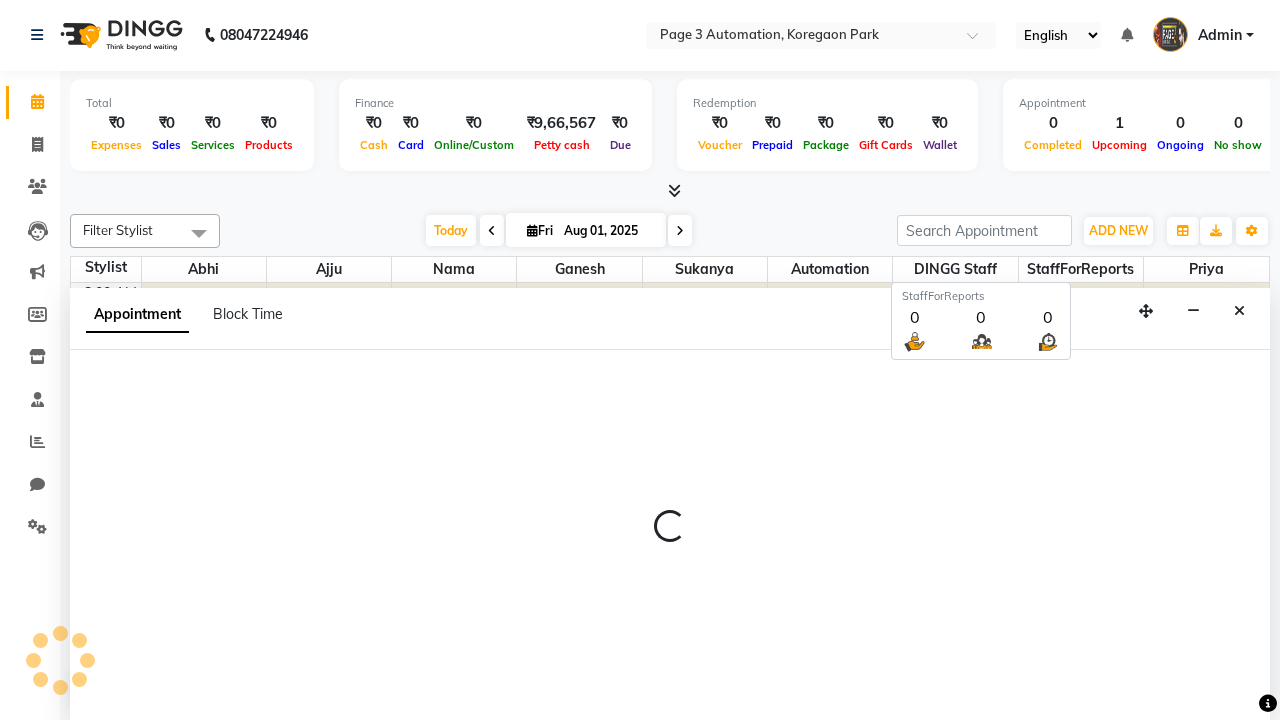 select on "tentative" 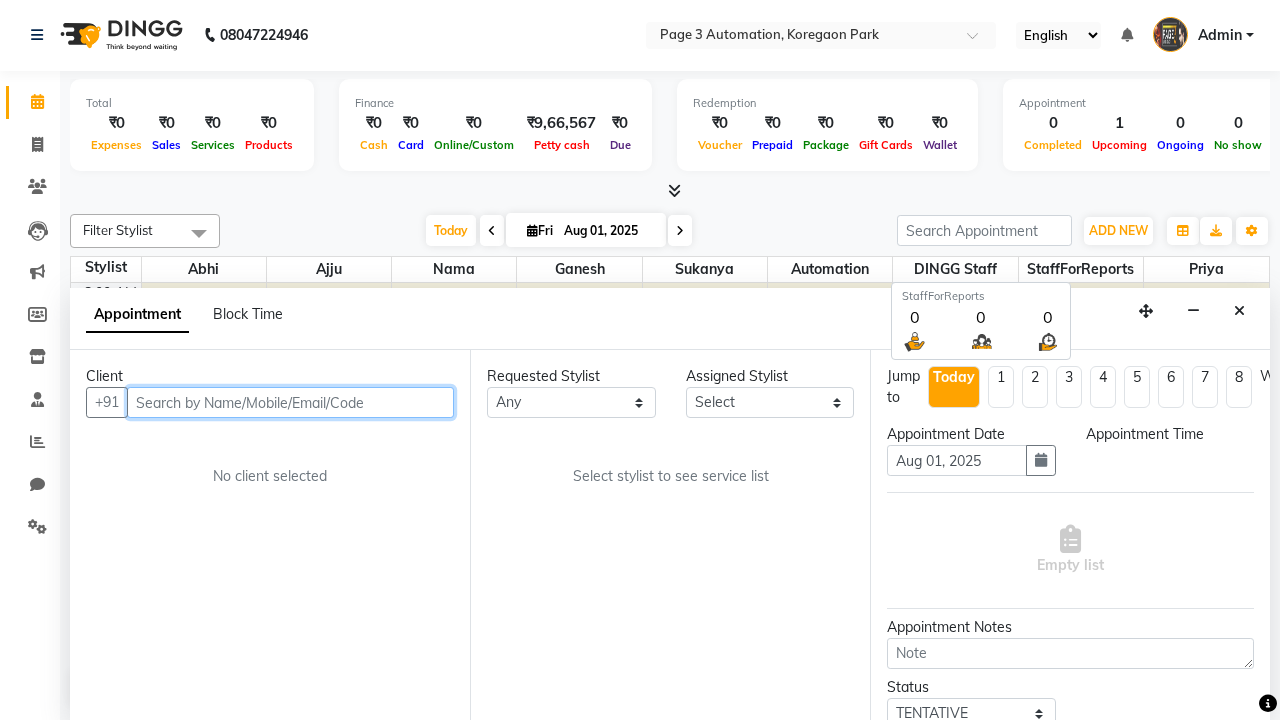 select on "540" 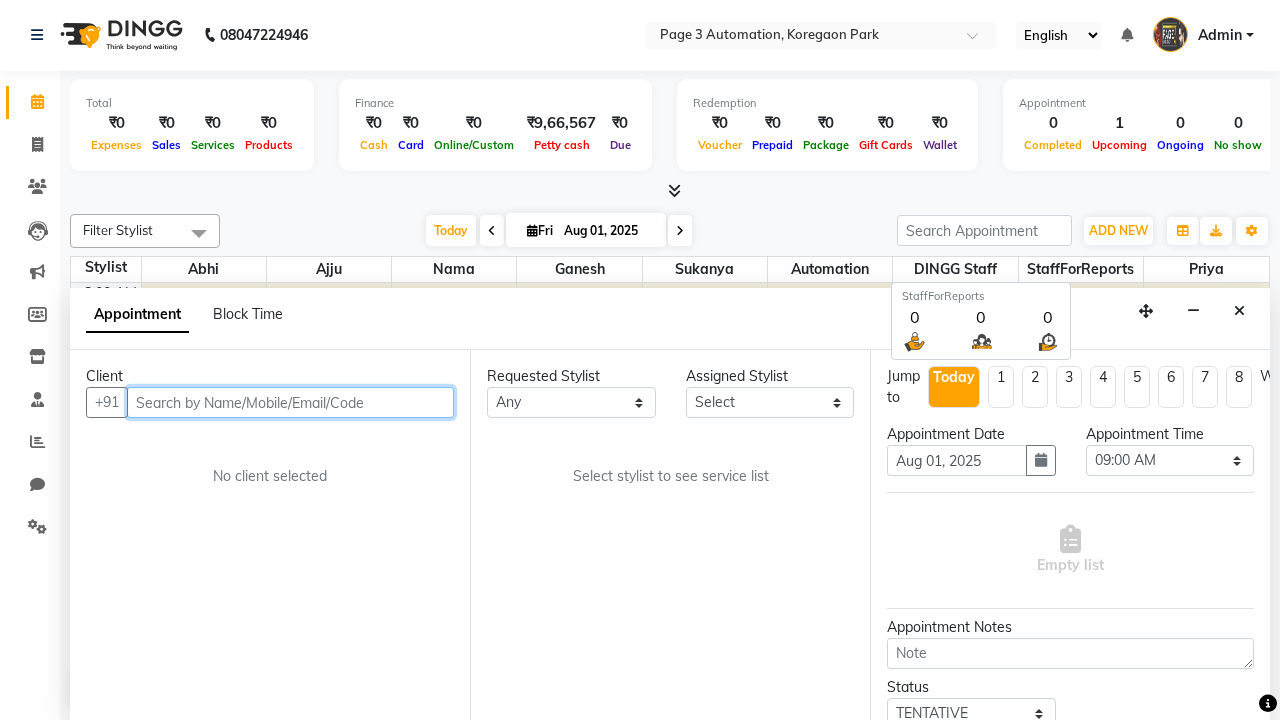 type on "8192346578" 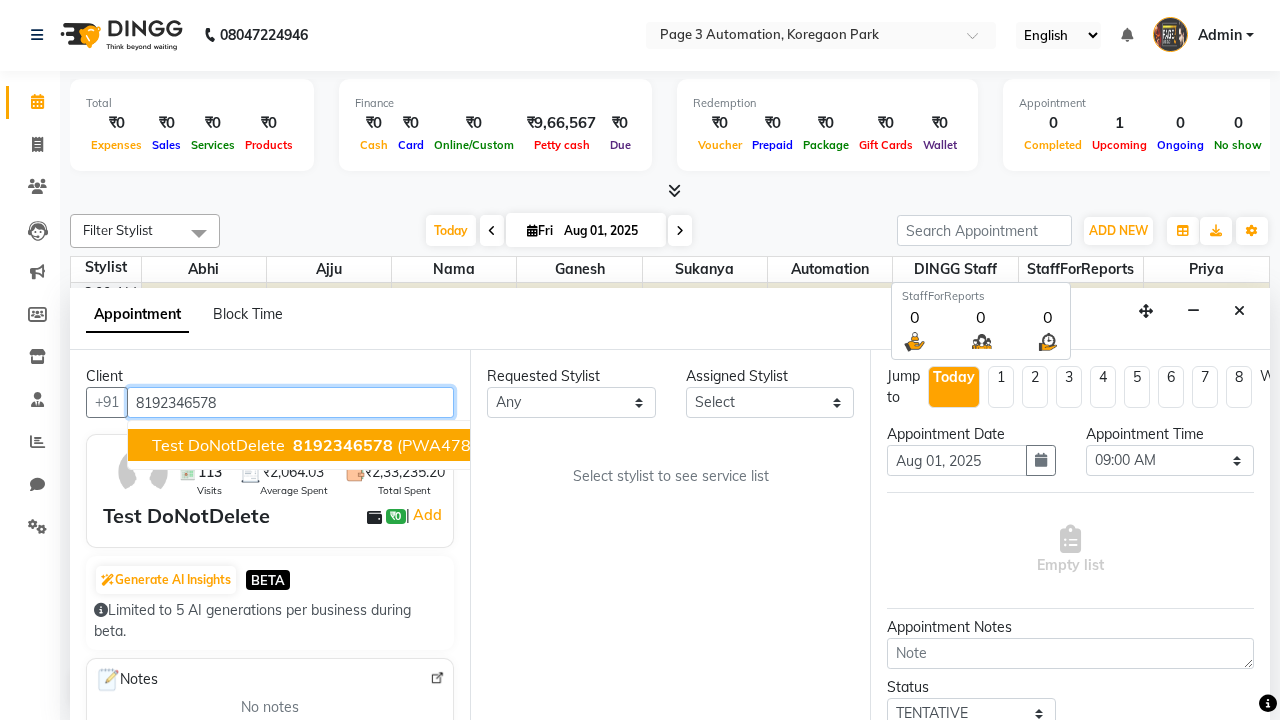 click on "8192346578" at bounding box center (343, 445) 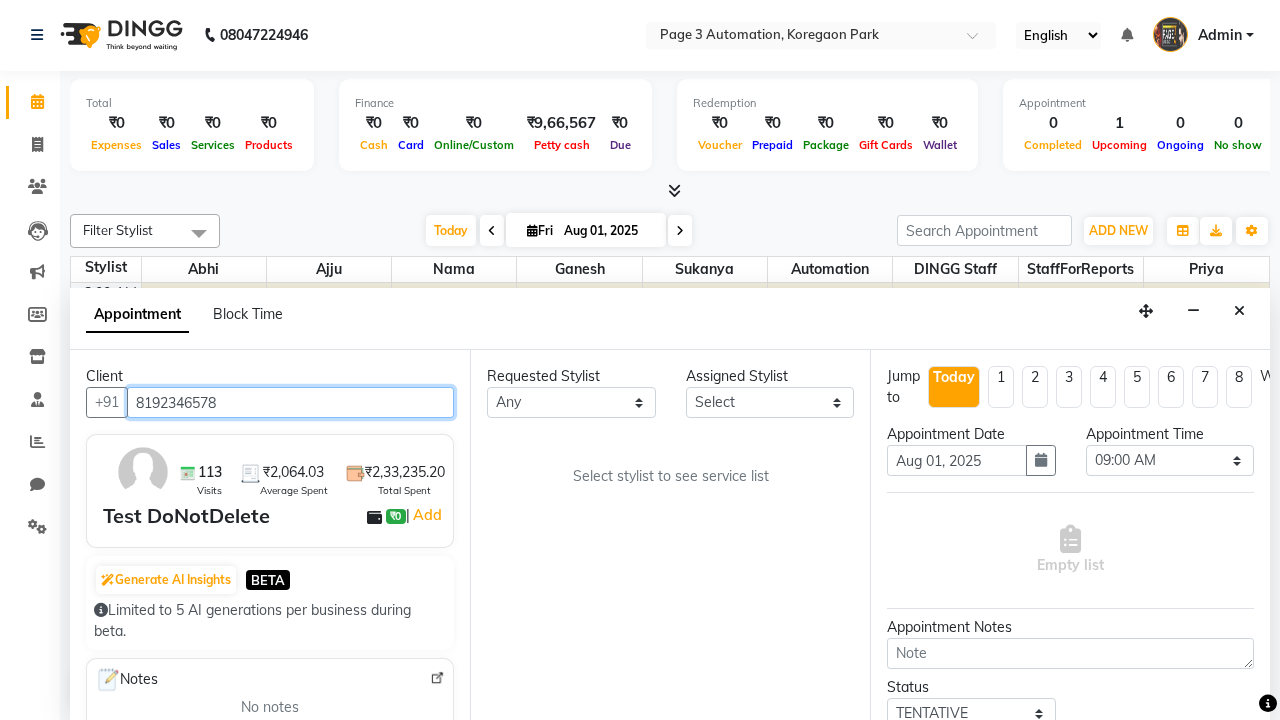 select on "711" 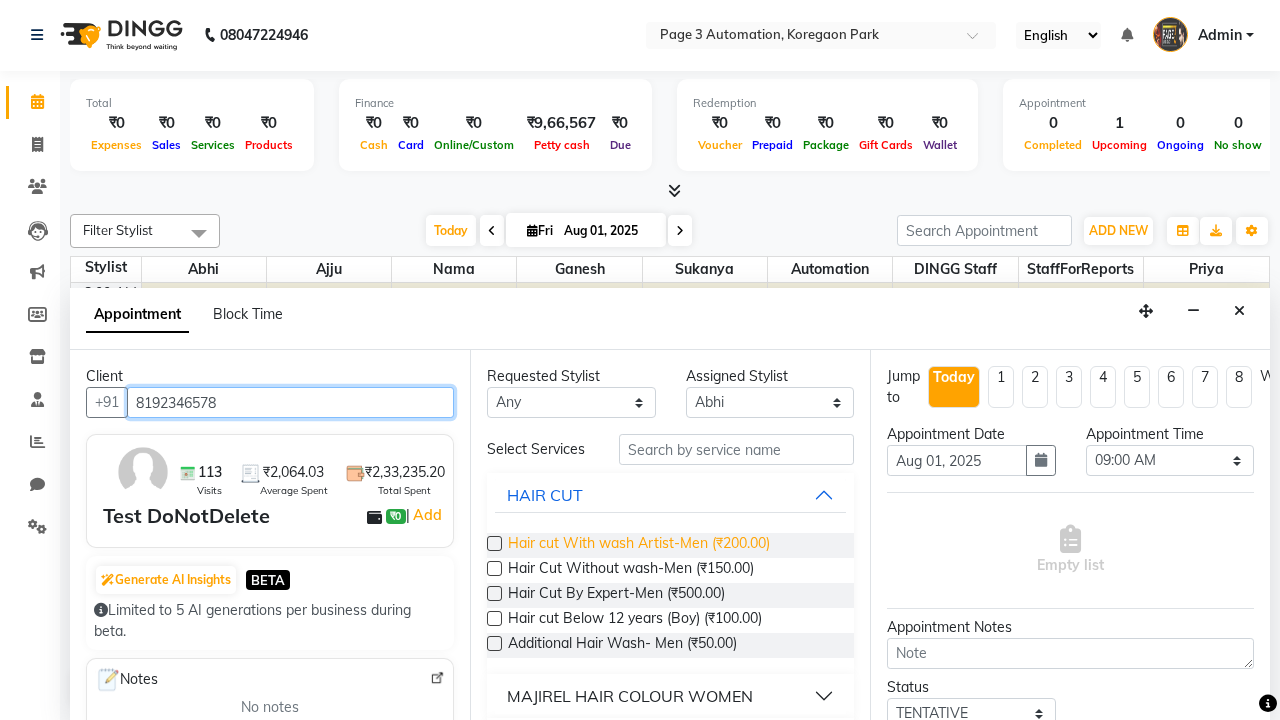 type on "8192346578" 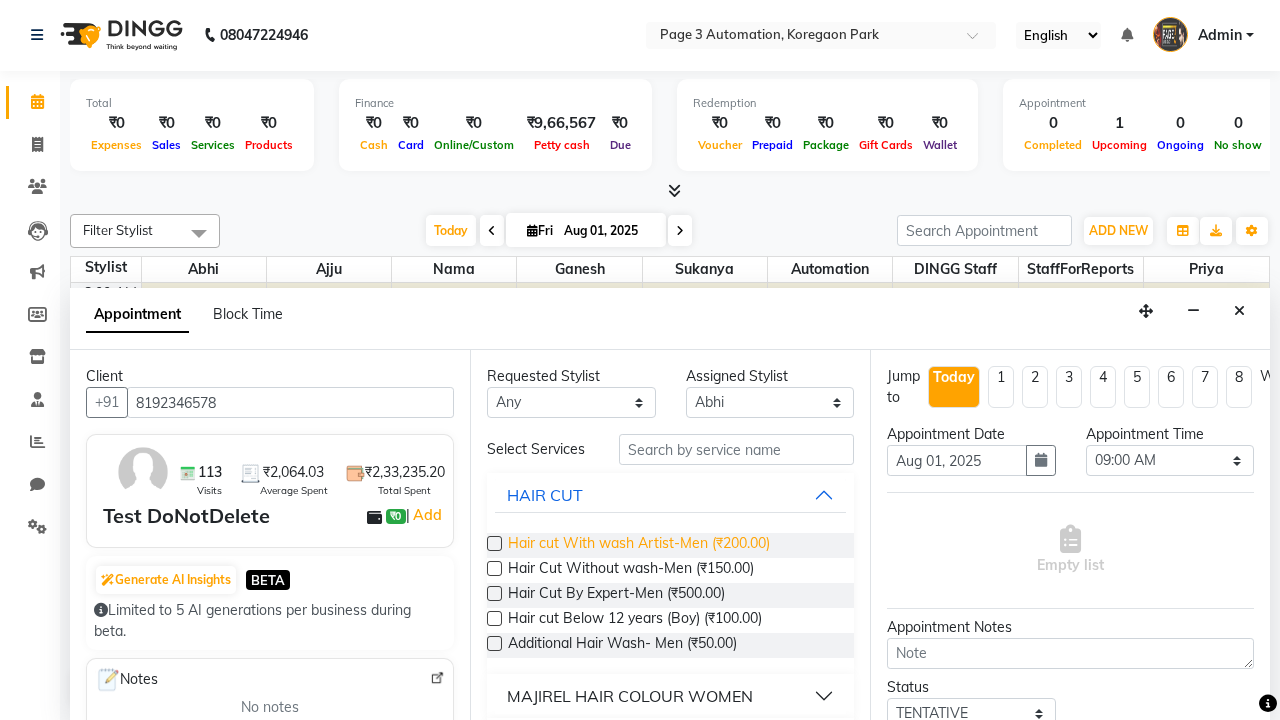 click on "Hair cut With wash Artist-Men (₹200.00)" at bounding box center [639, 545] 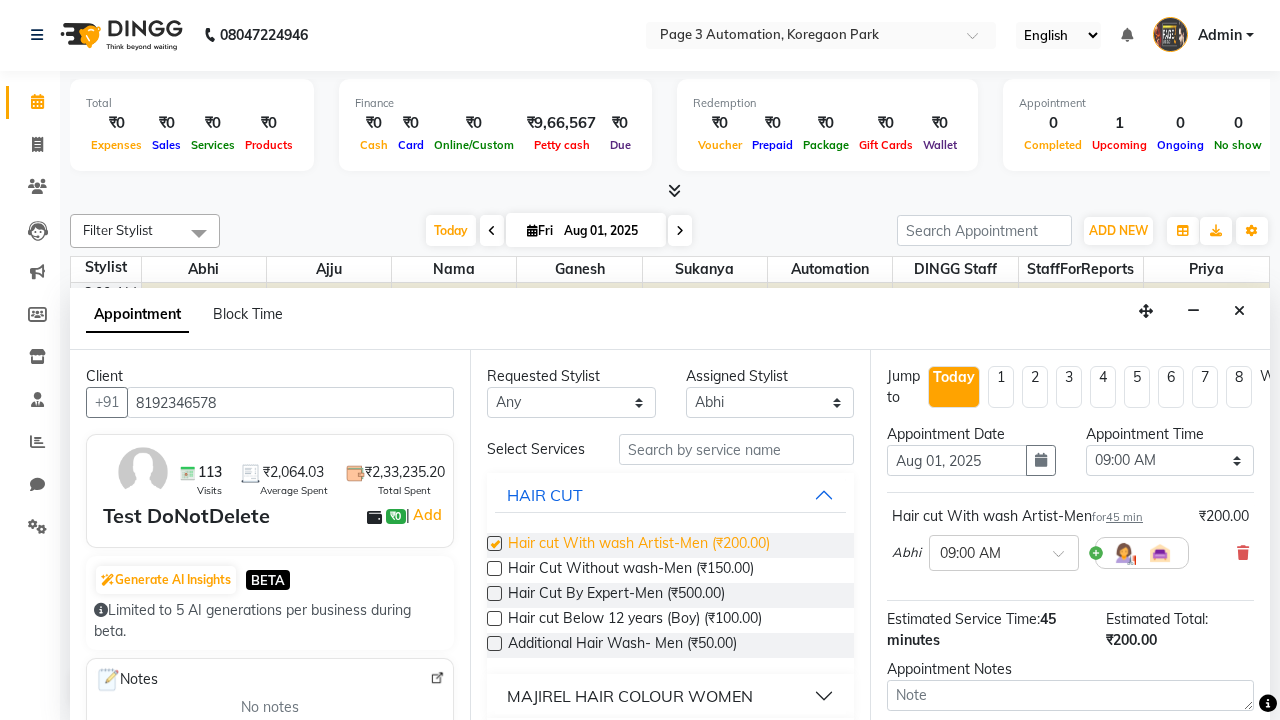 checkbox on "false" 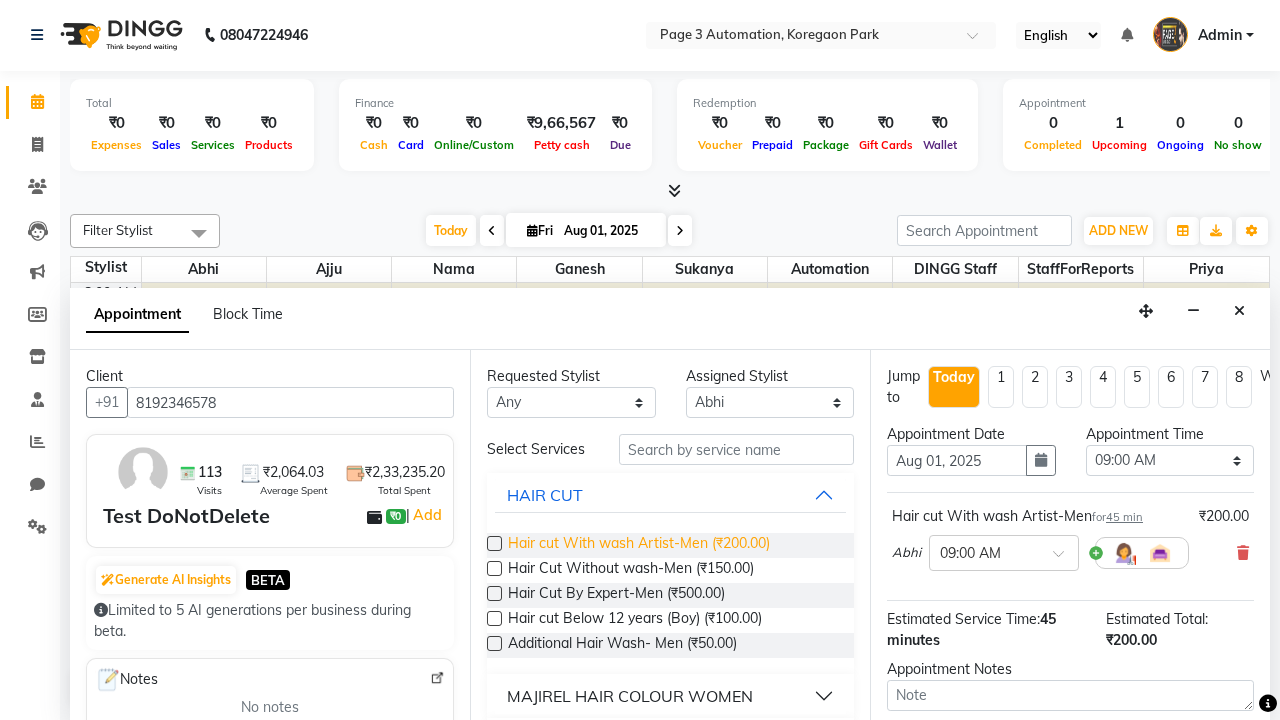 select on "750" 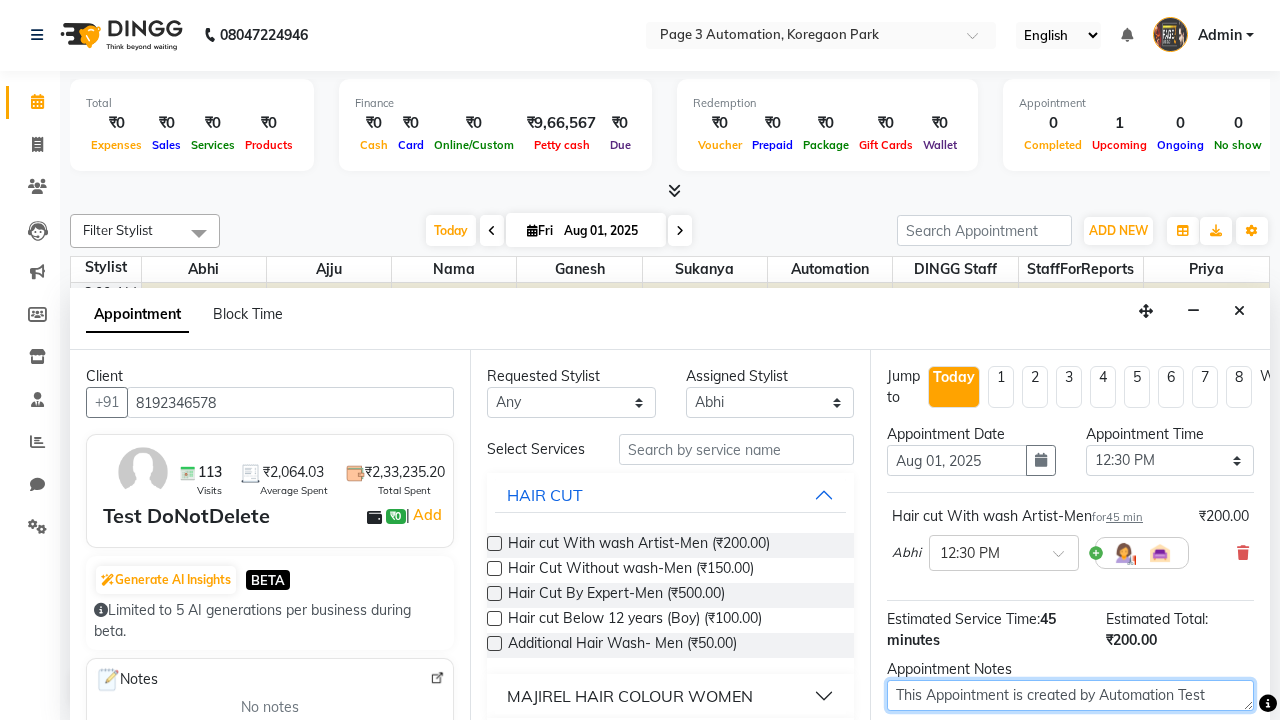 type on "This Appointment is created by Automation Test" 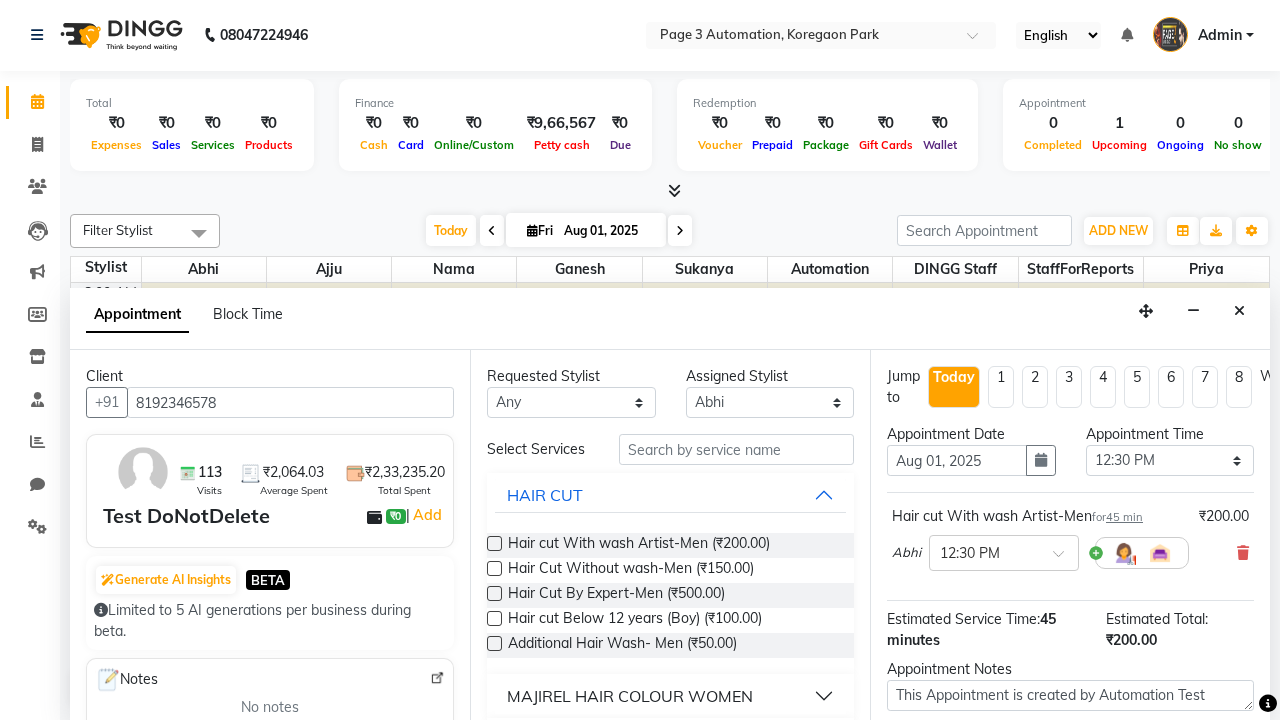 click at bounding box center (1097, 822) 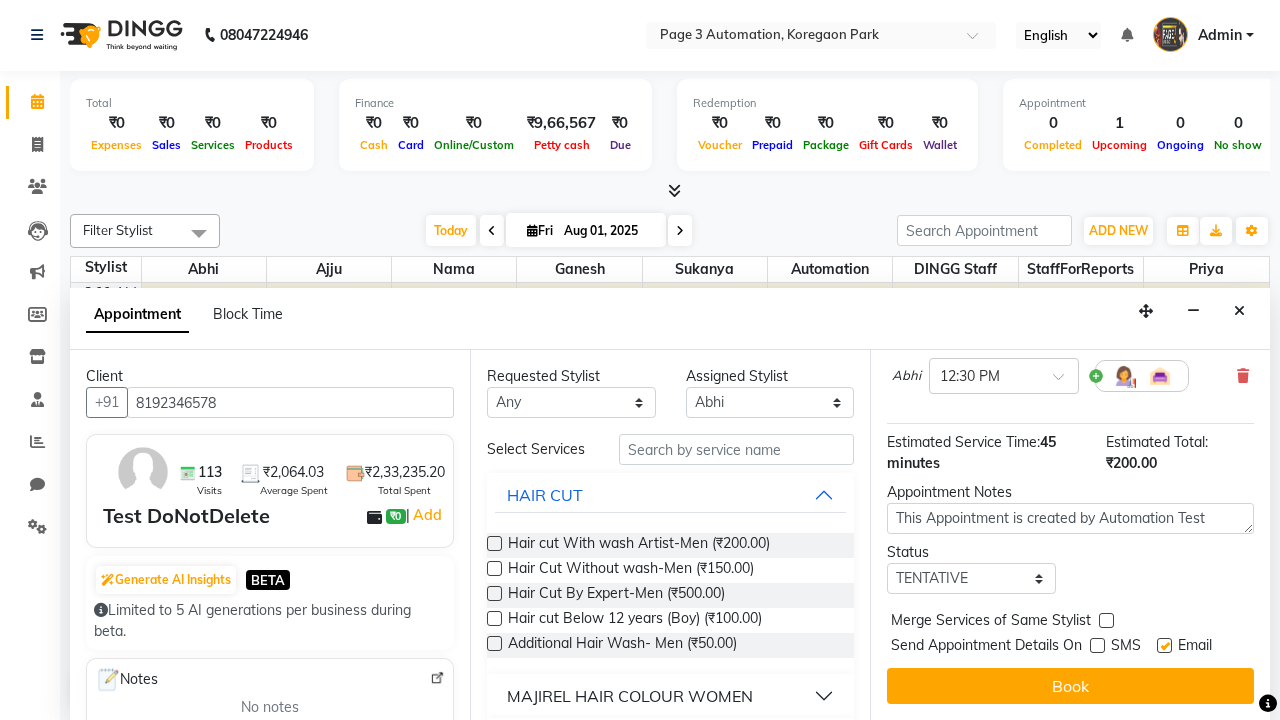 click at bounding box center [1164, 645] 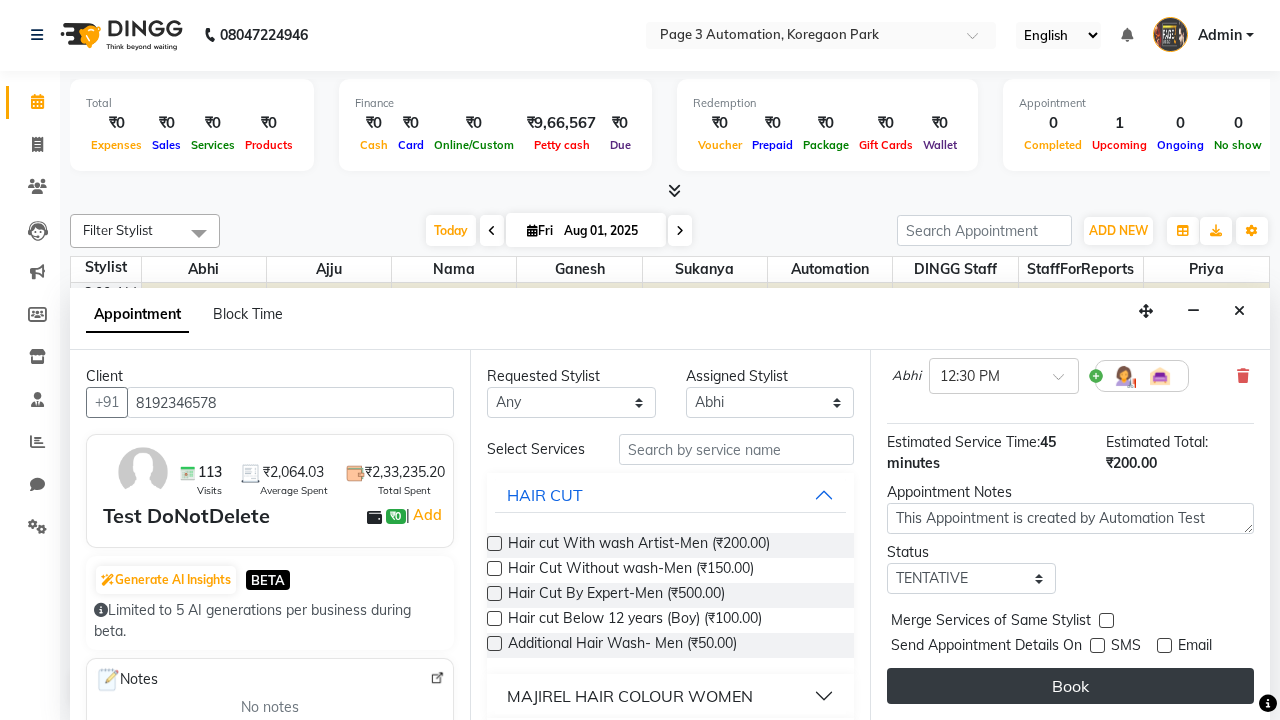 click on "Book" at bounding box center [1070, 686] 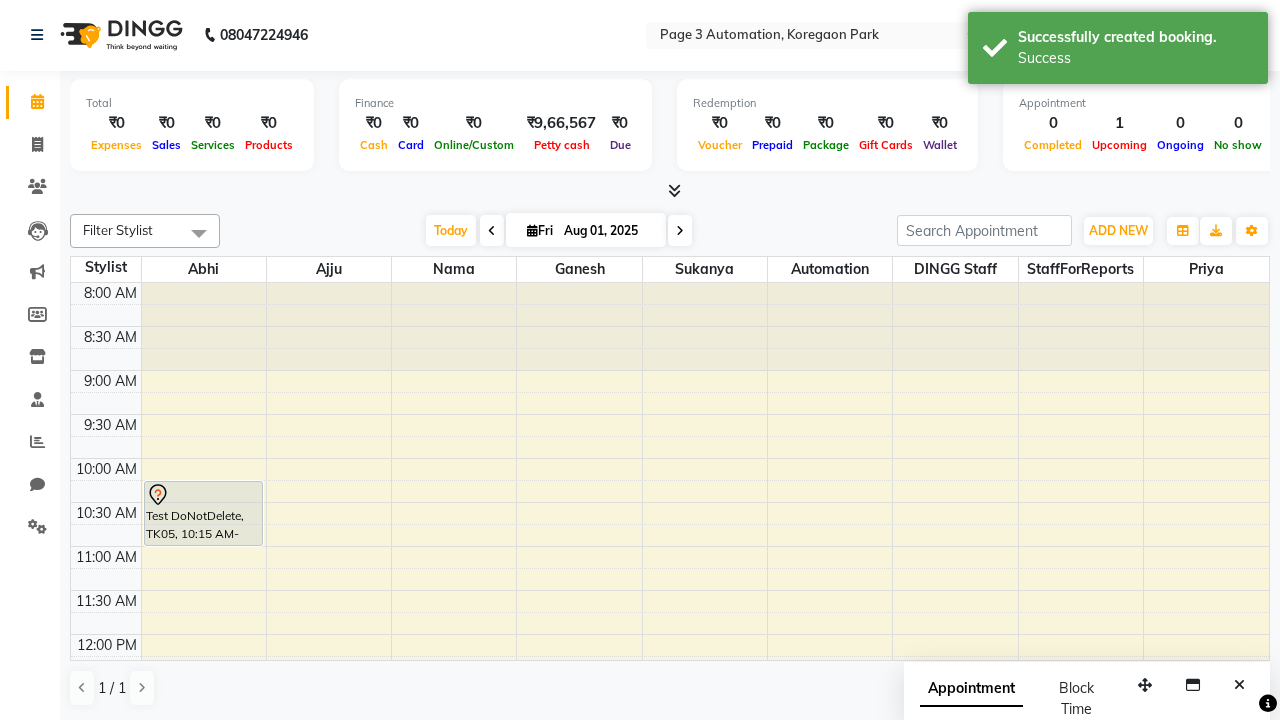 scroll, scrollTop: 0, scrollLeft: 0, axis: both 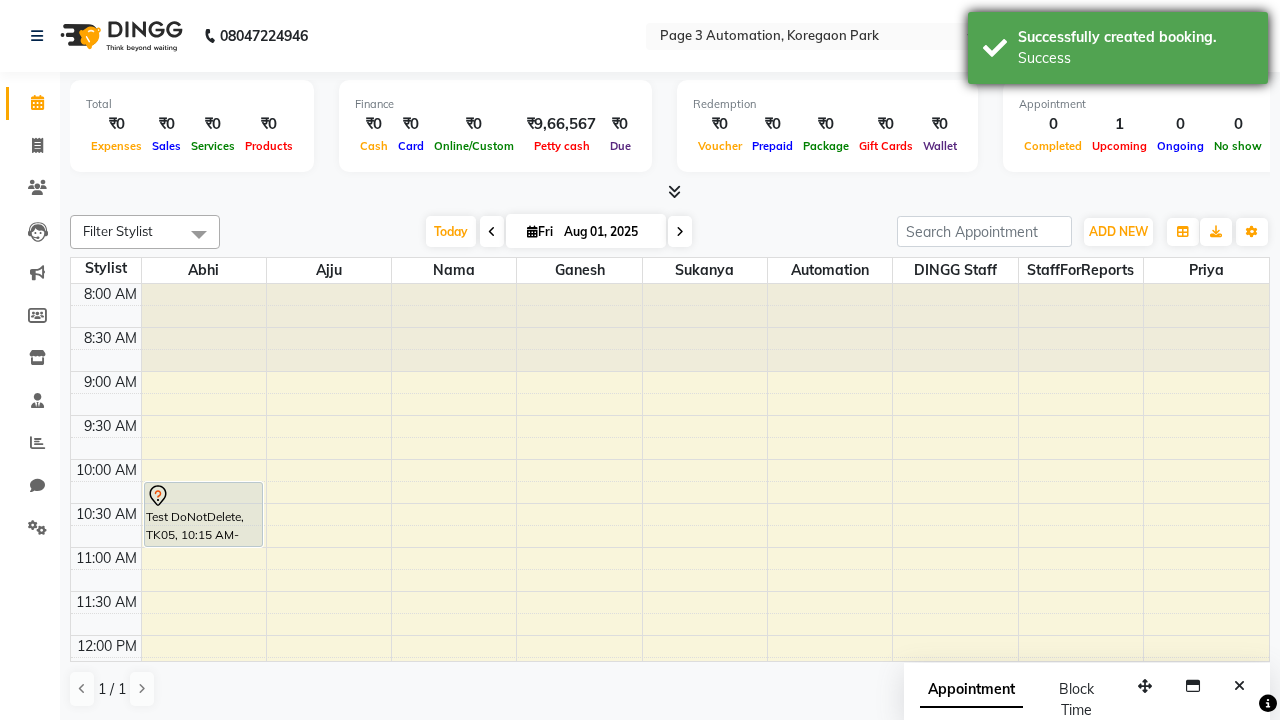 click on "Success" at bounding box center [1135, 58] 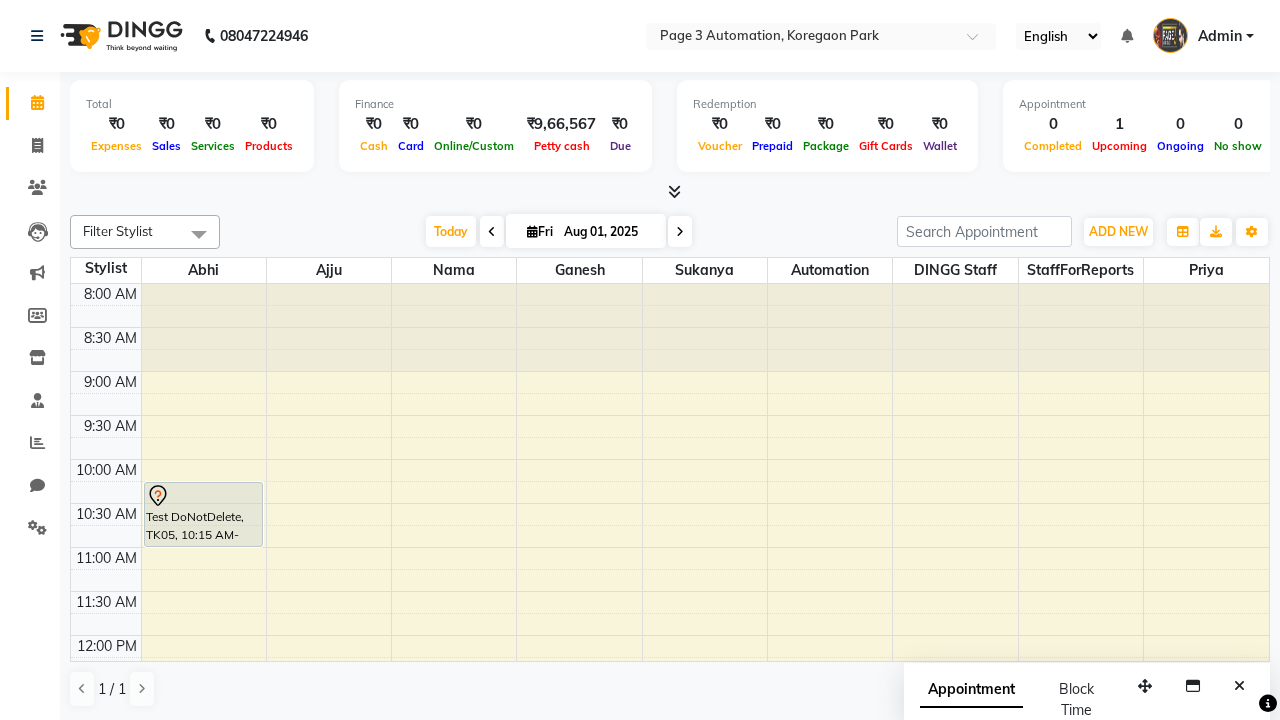 click at bounding box center (199, 234) 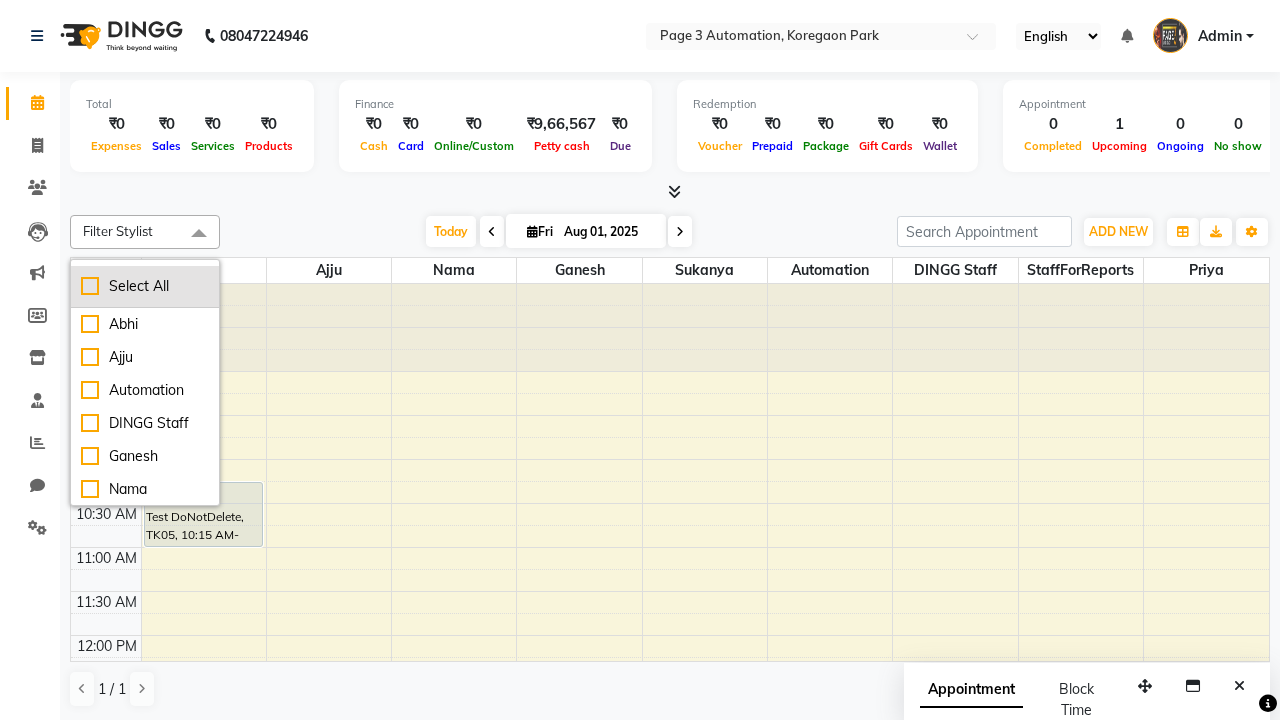 click on "Select All" at bounding box center [145, 286] 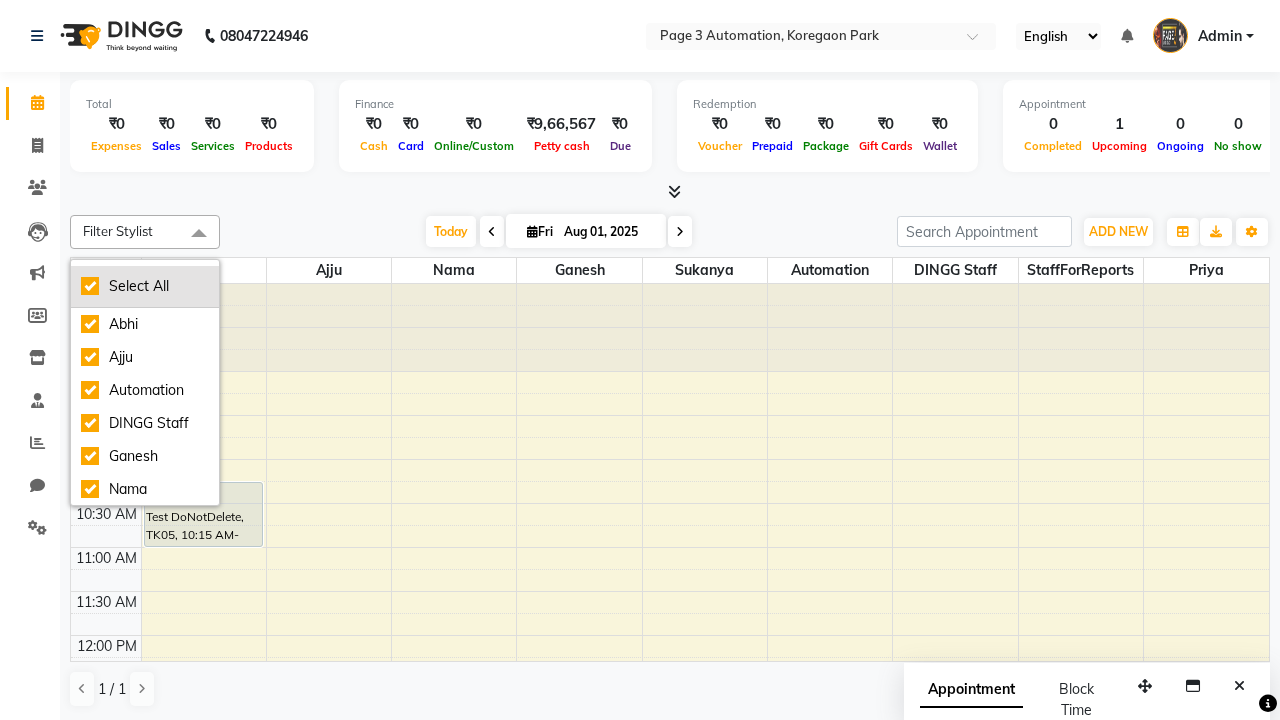 checkbox on "true" 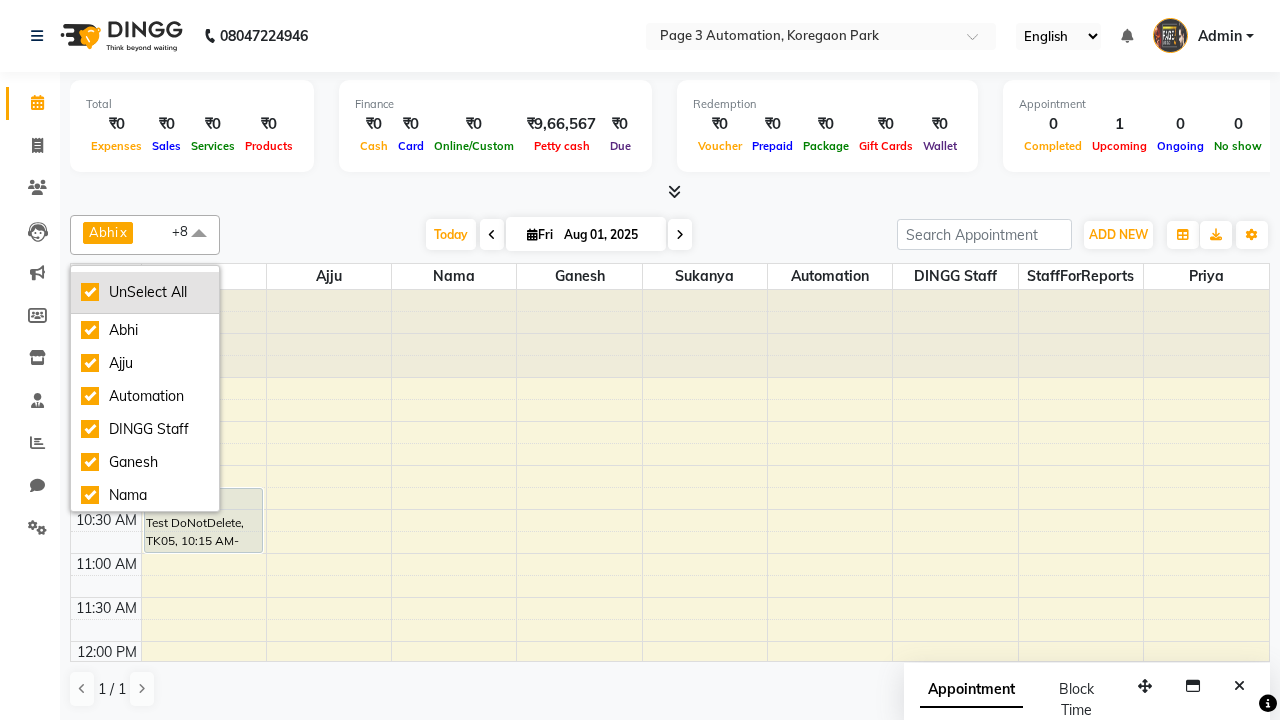 click on "UnSelect All" at bounding box center [145, 292] 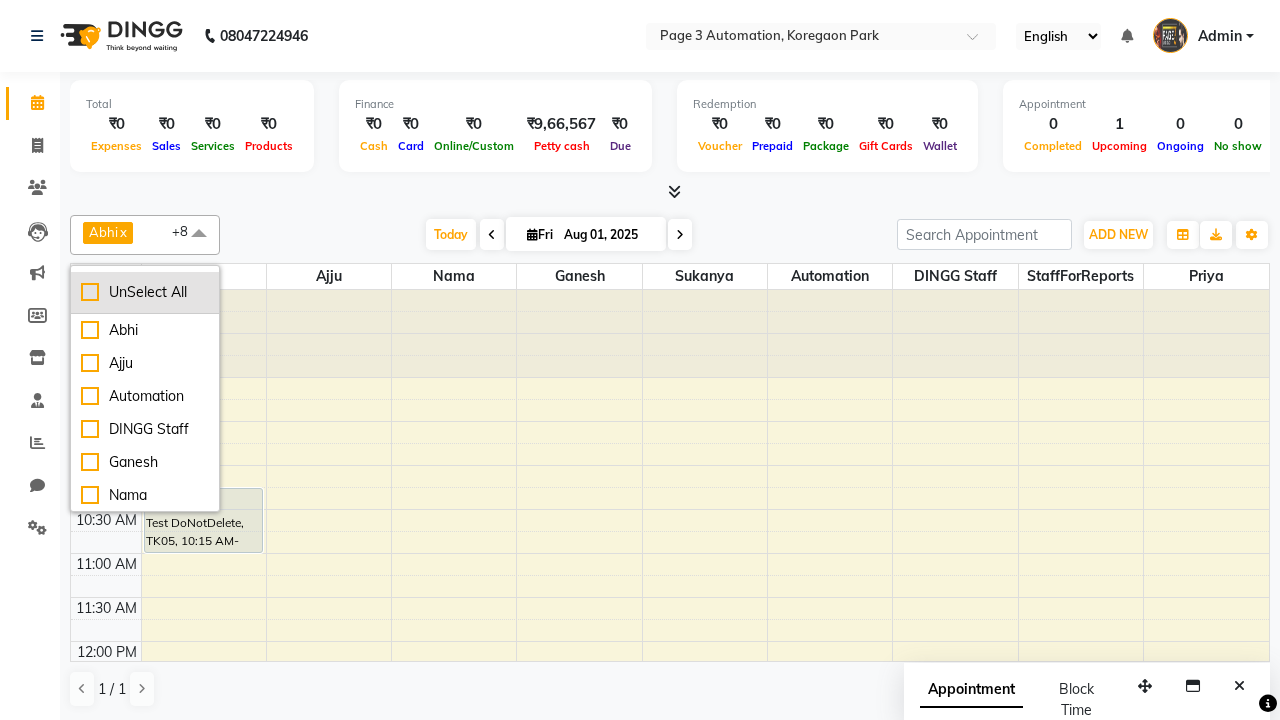 checkbox on "false" 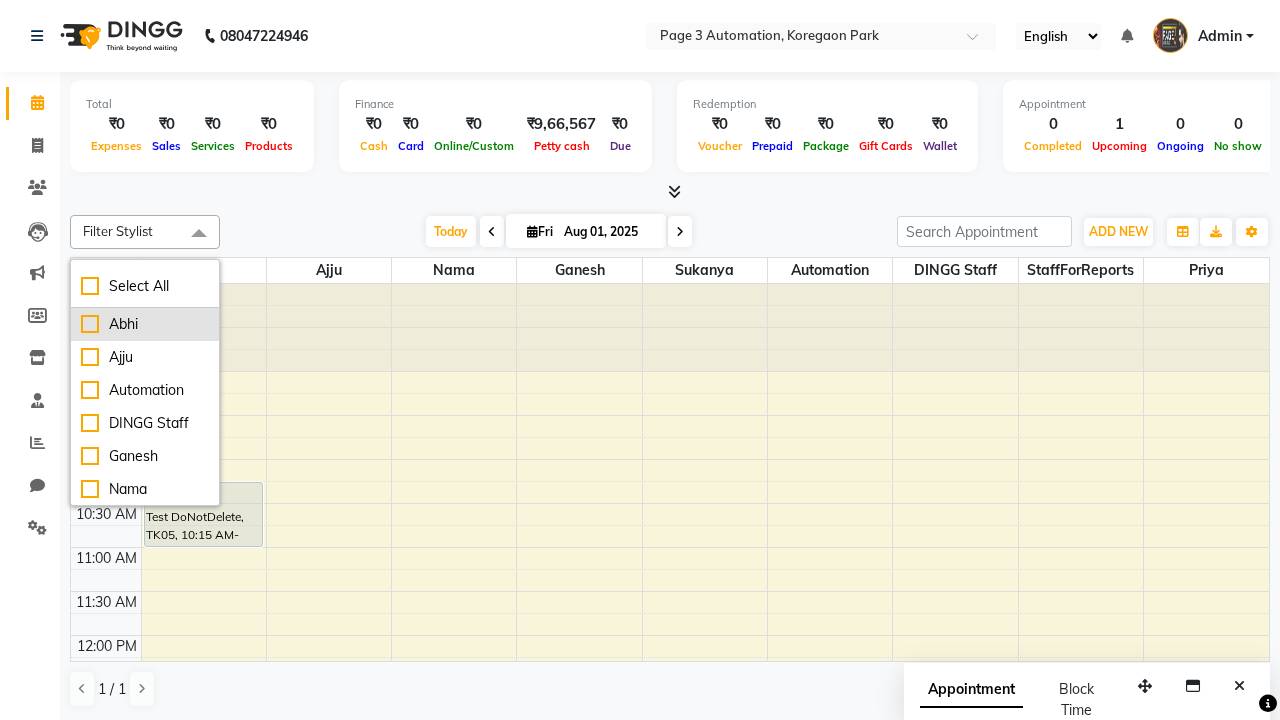 click on "Abhi" at bounding box center [145, 324] 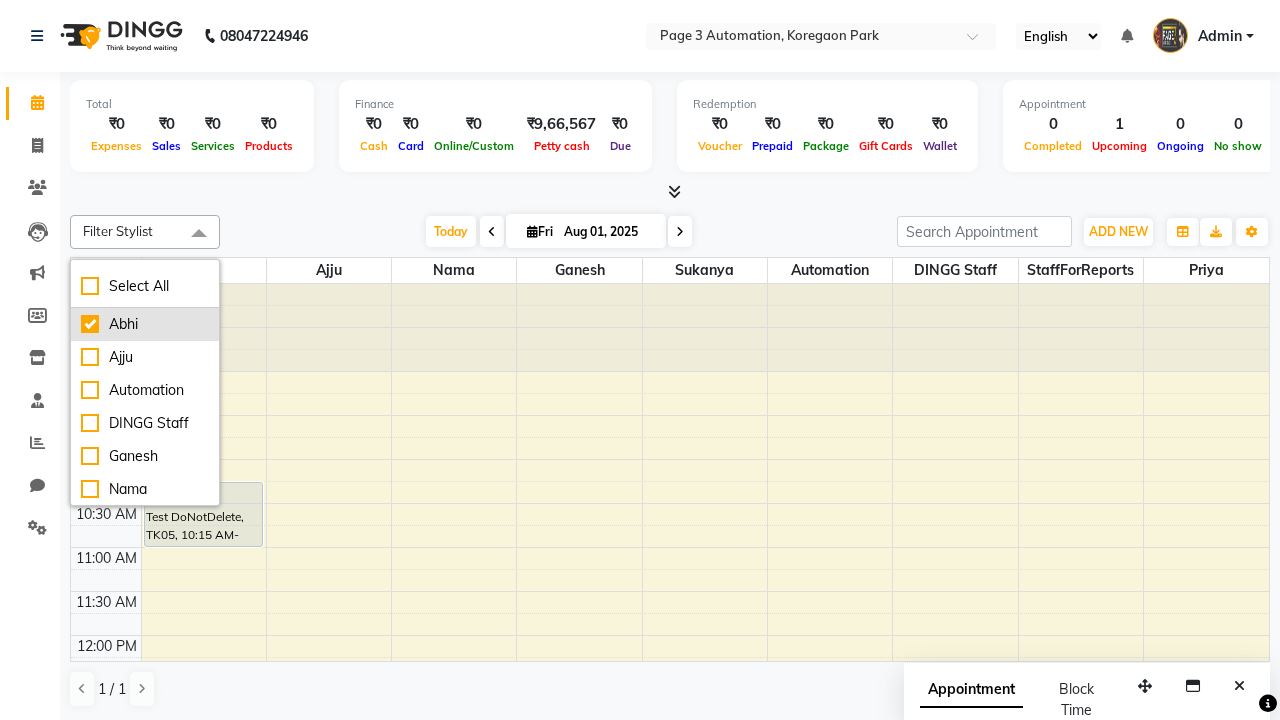 checkbox on "true" 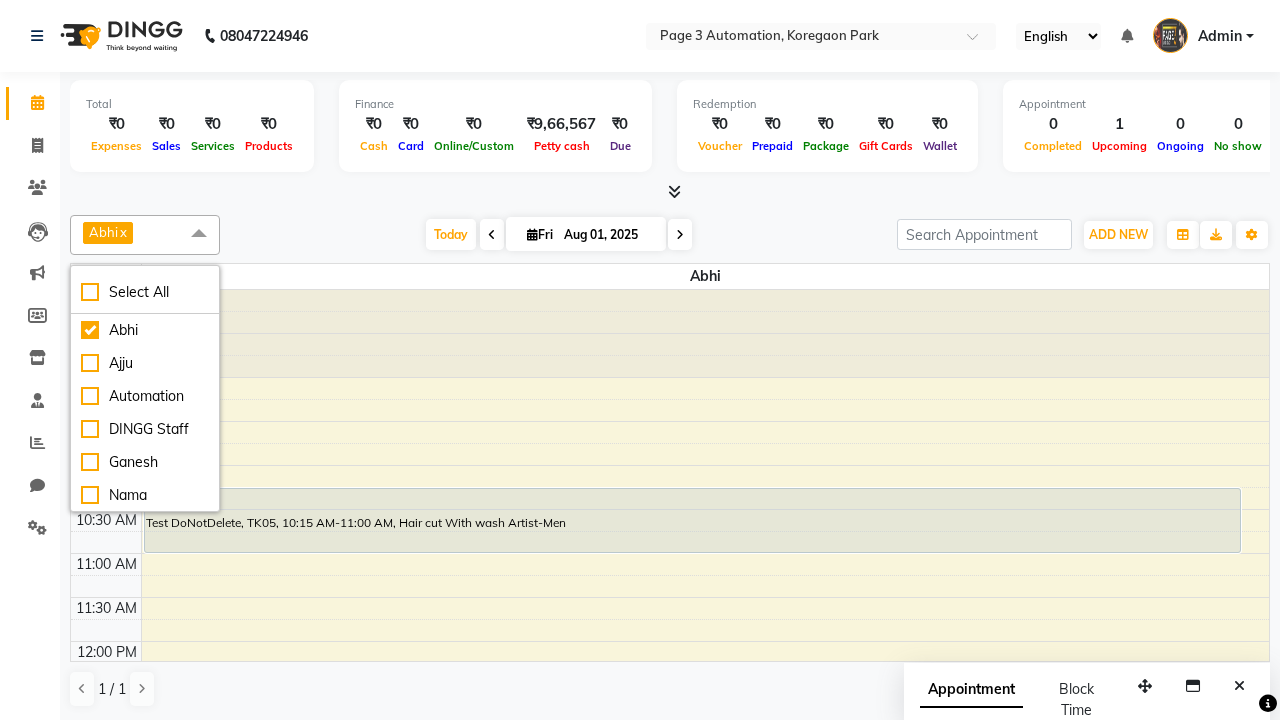click at bounding box center [199, 234] 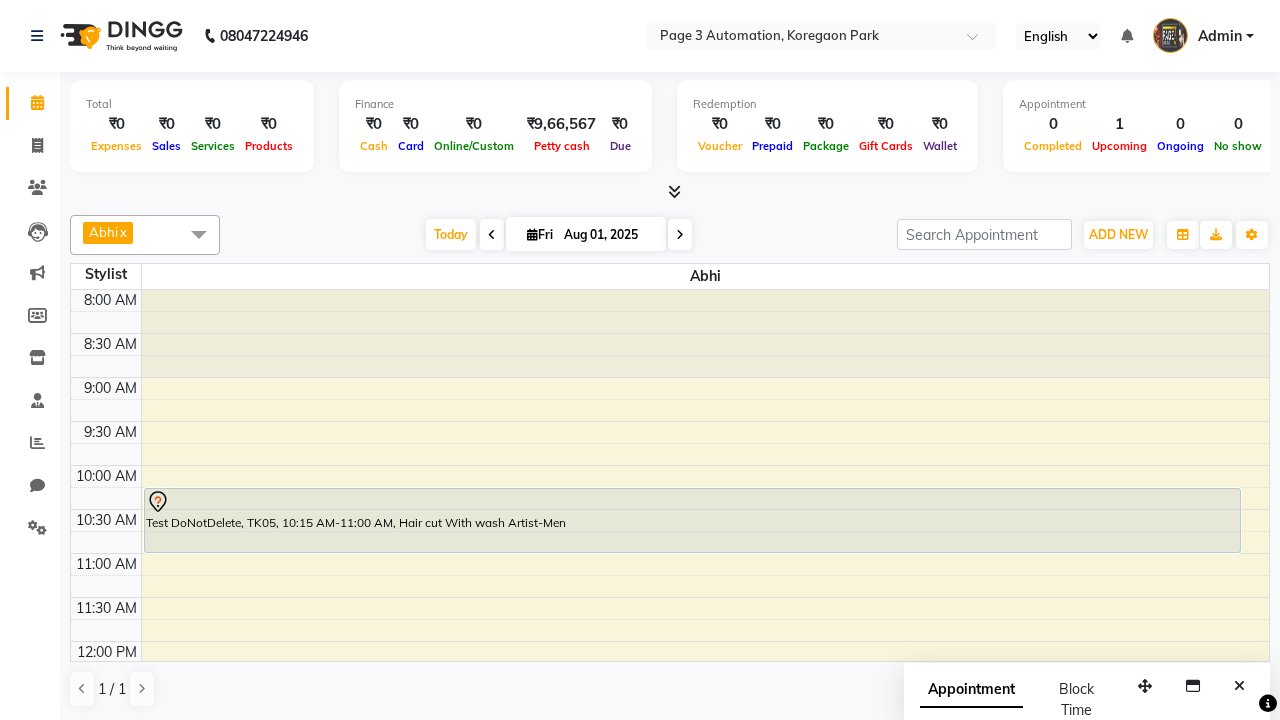 scroll, scrollTop: 243, scrollLeft: 0, axis: vertical 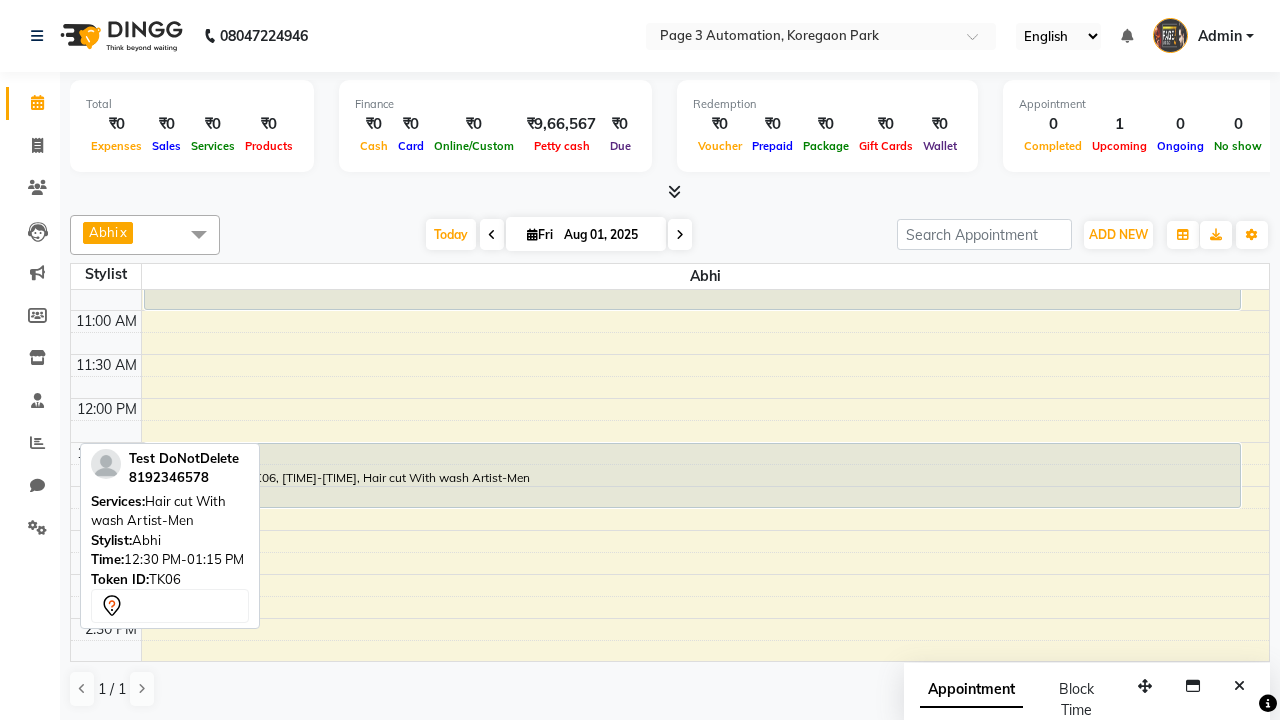 click on "Test DoNotDelete, TK06, [TIME]-[TIME], Hair cut With wash Artist-Men" at bounding box center [692, 475] 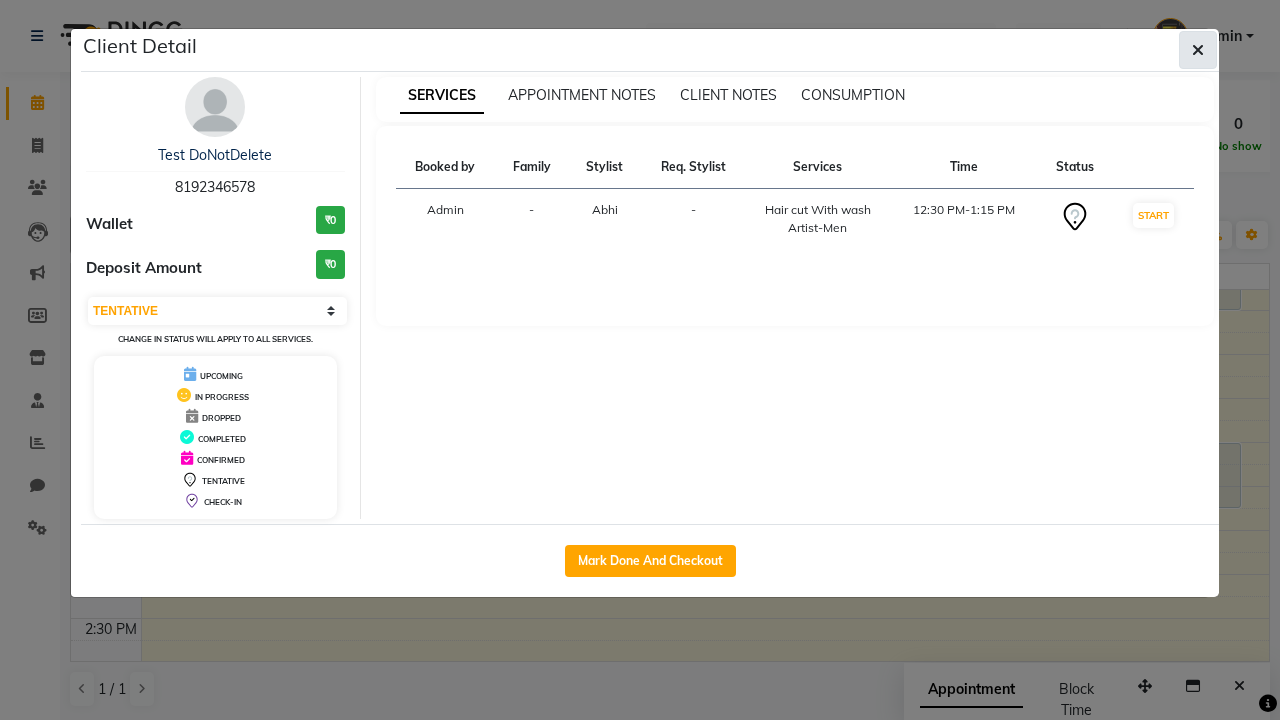 click 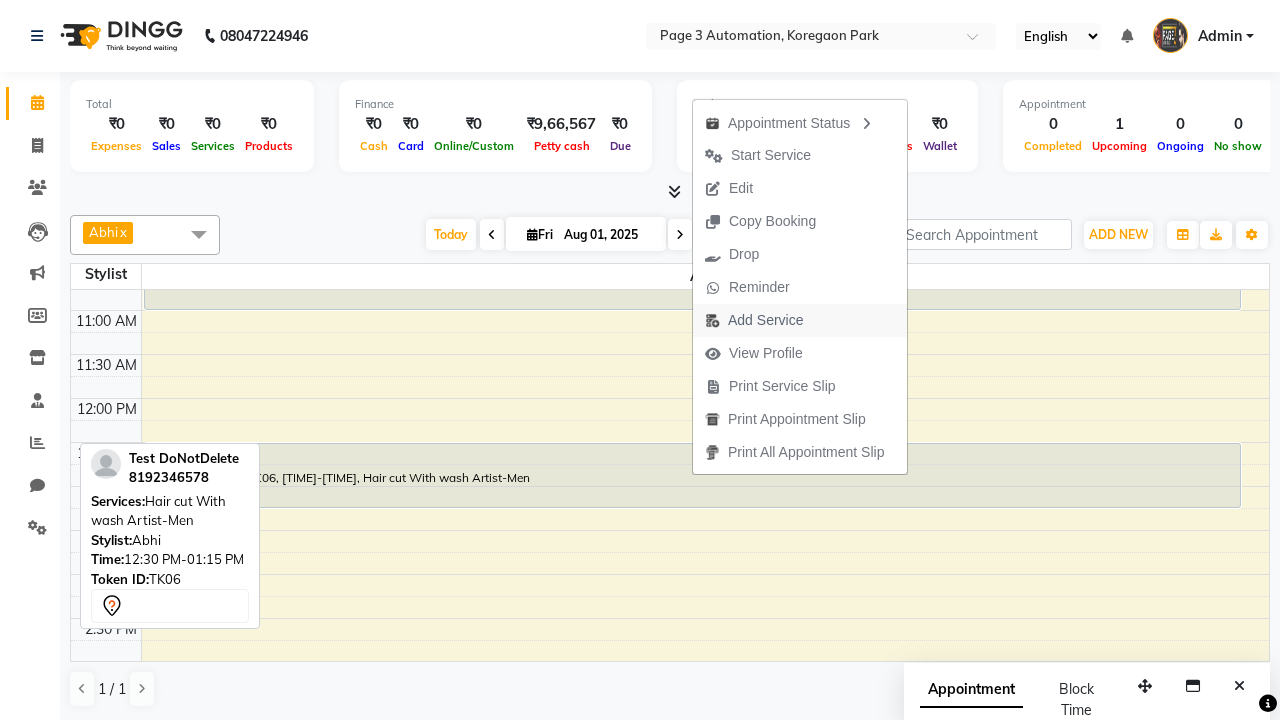 click on "Add Service" at bounding box center [754, 320] 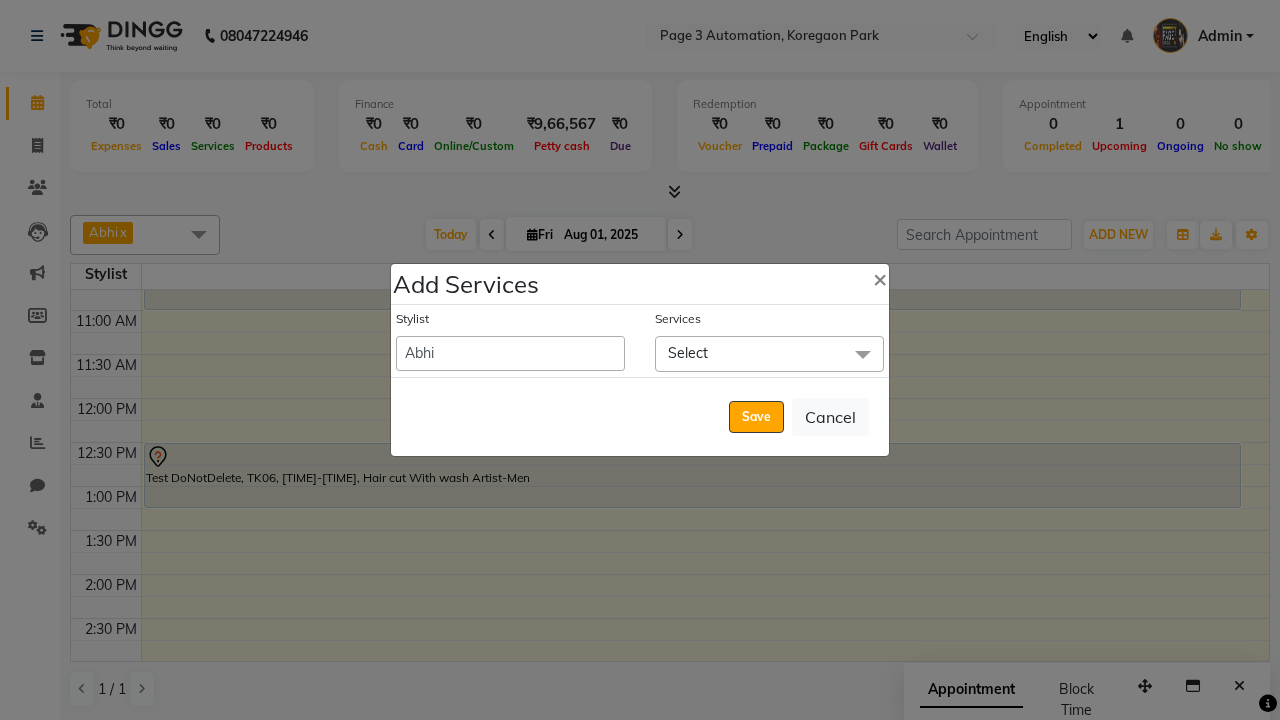 click on "Select" 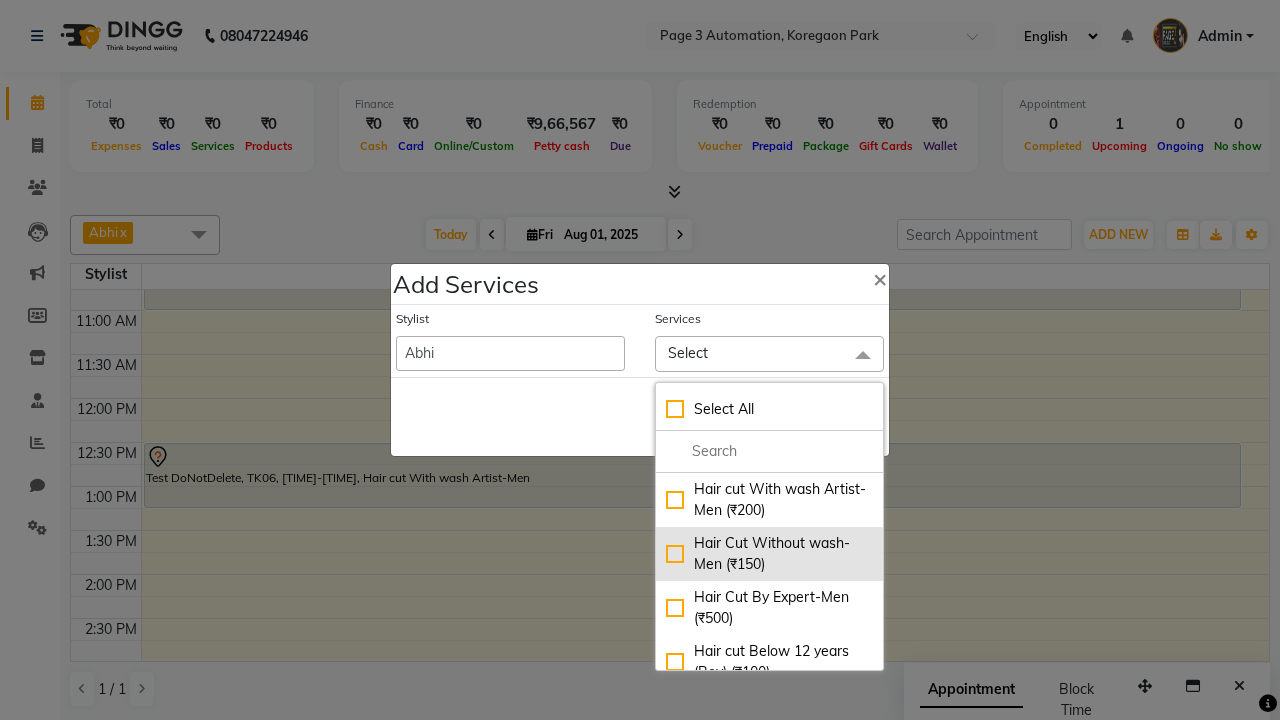 click on "Hair Cut Without wash-Men (₹150)" 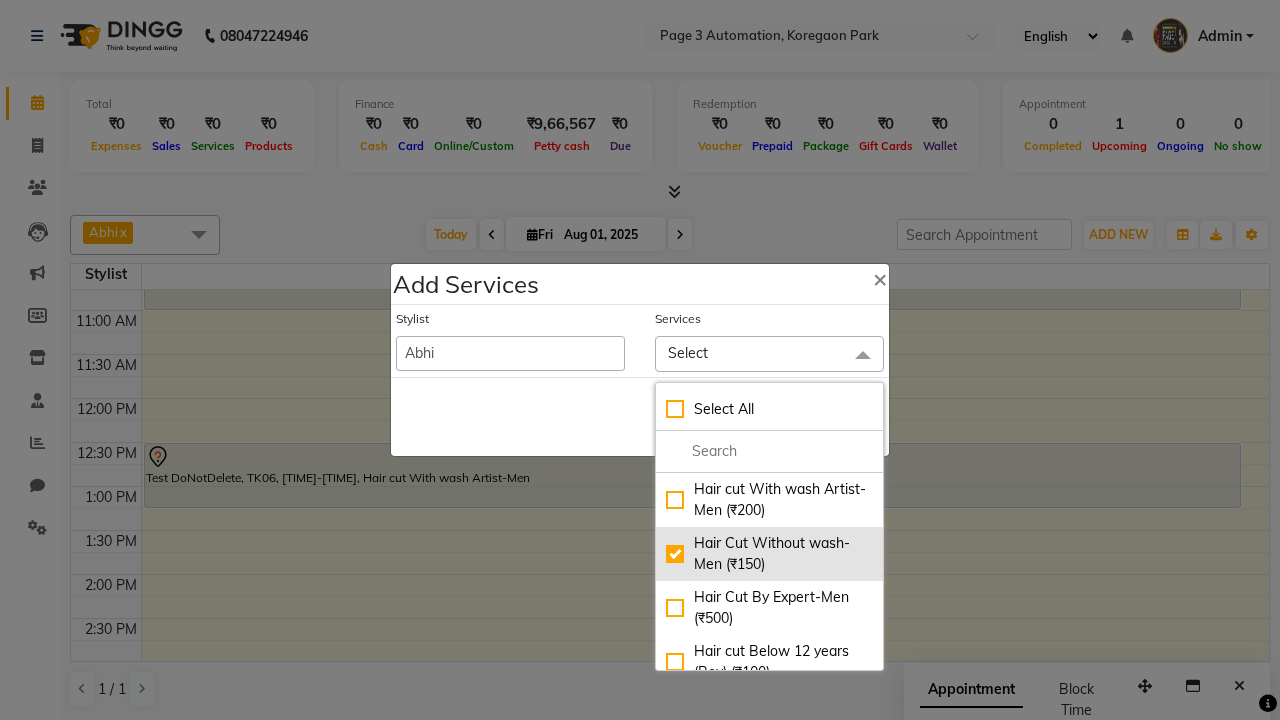 checkbox on "true" 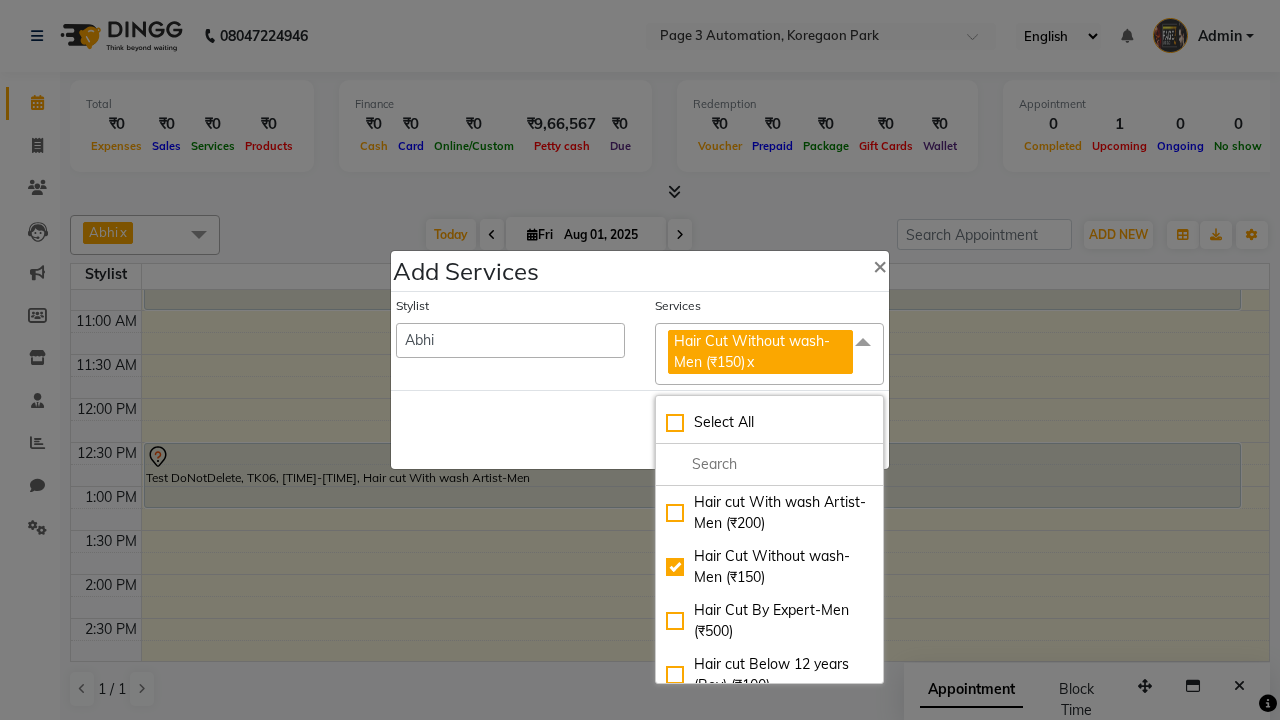 click on "Hair Cut Without wash-Men (₹150)  x" 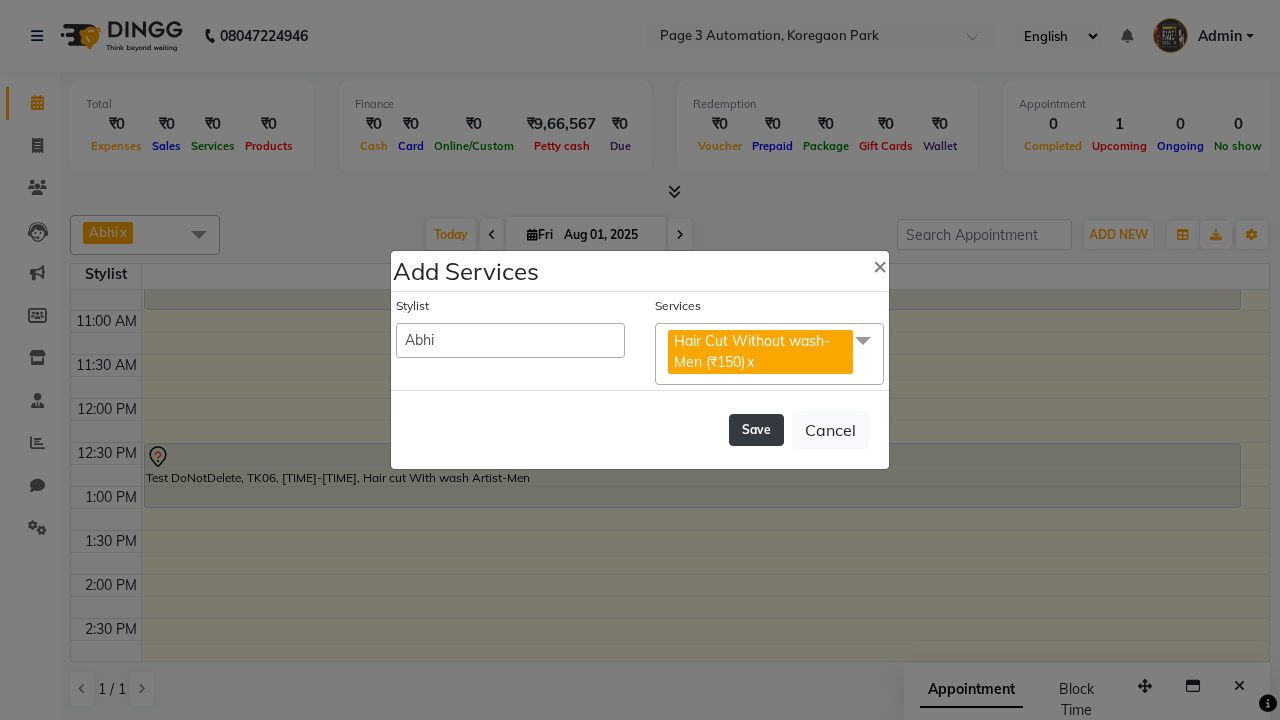 click on "Save" 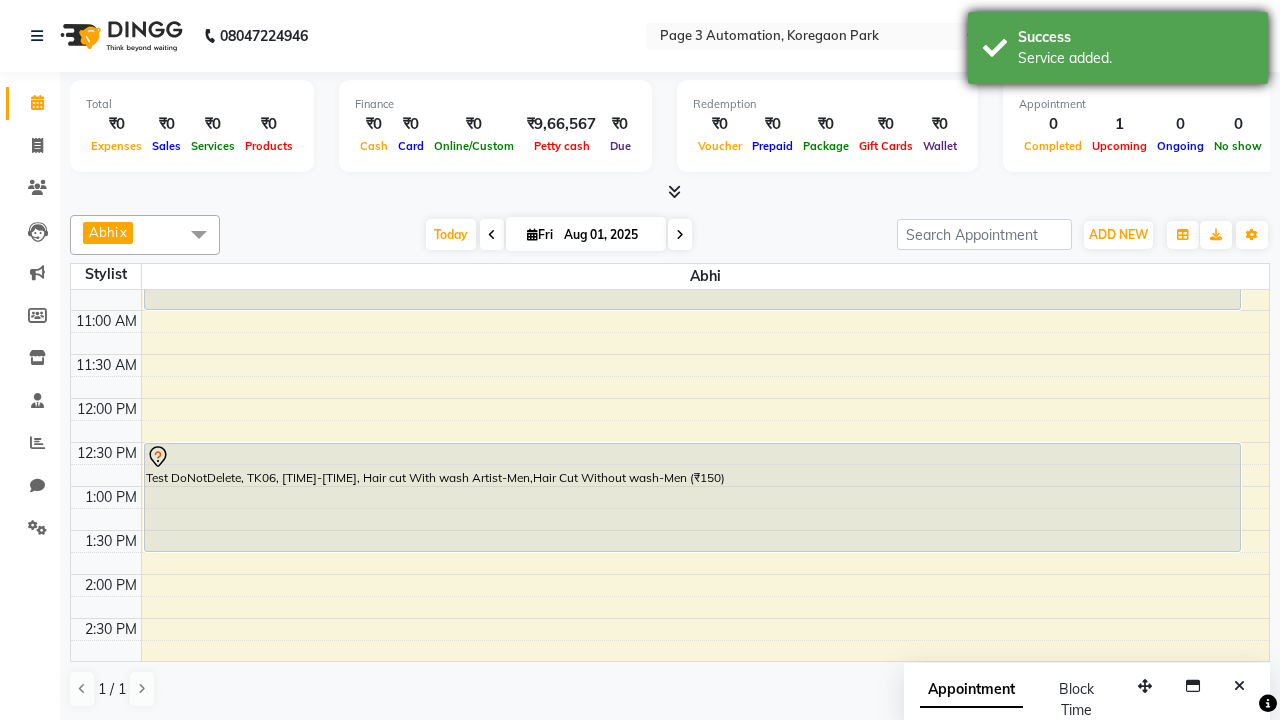 click on "Service added." at bounding box center [1135, 58] 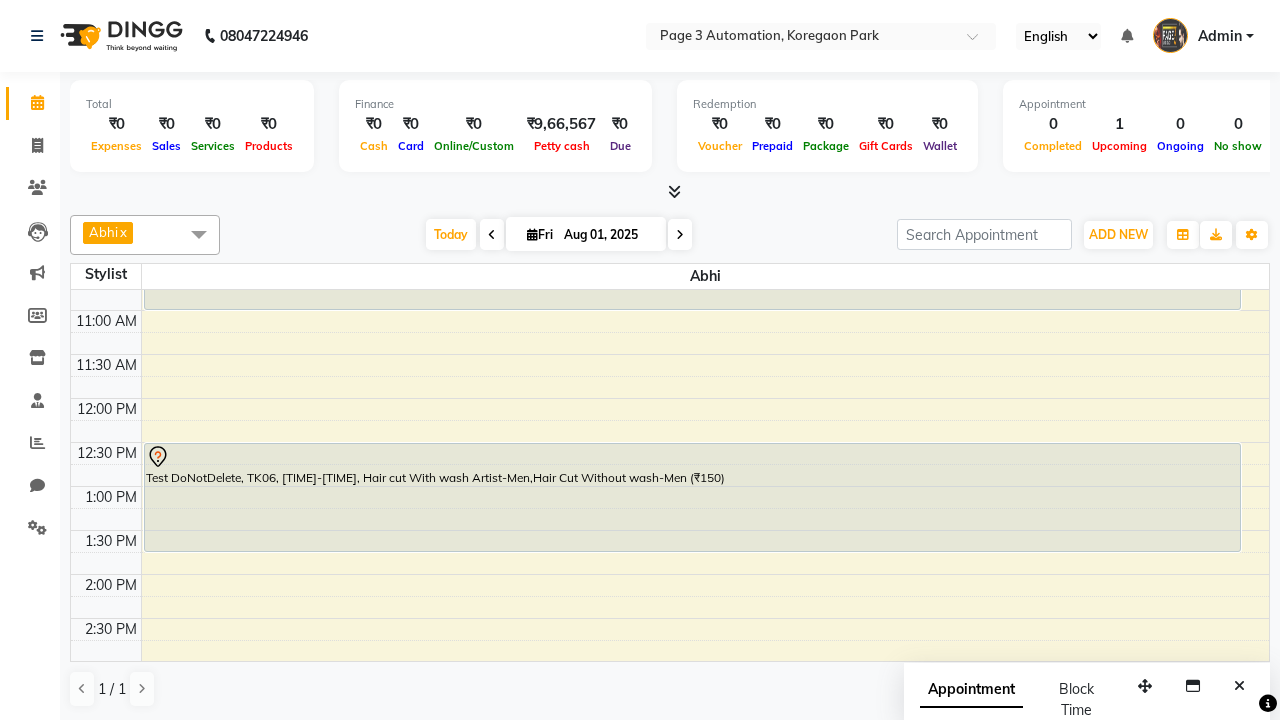 click on "Test DoNotDelete, TK06, [TIME]-[TIME], Hair cut With wash Artist-Men,Hair Cut Without wash-Men (₹150)" at bounding box center [692, 497] 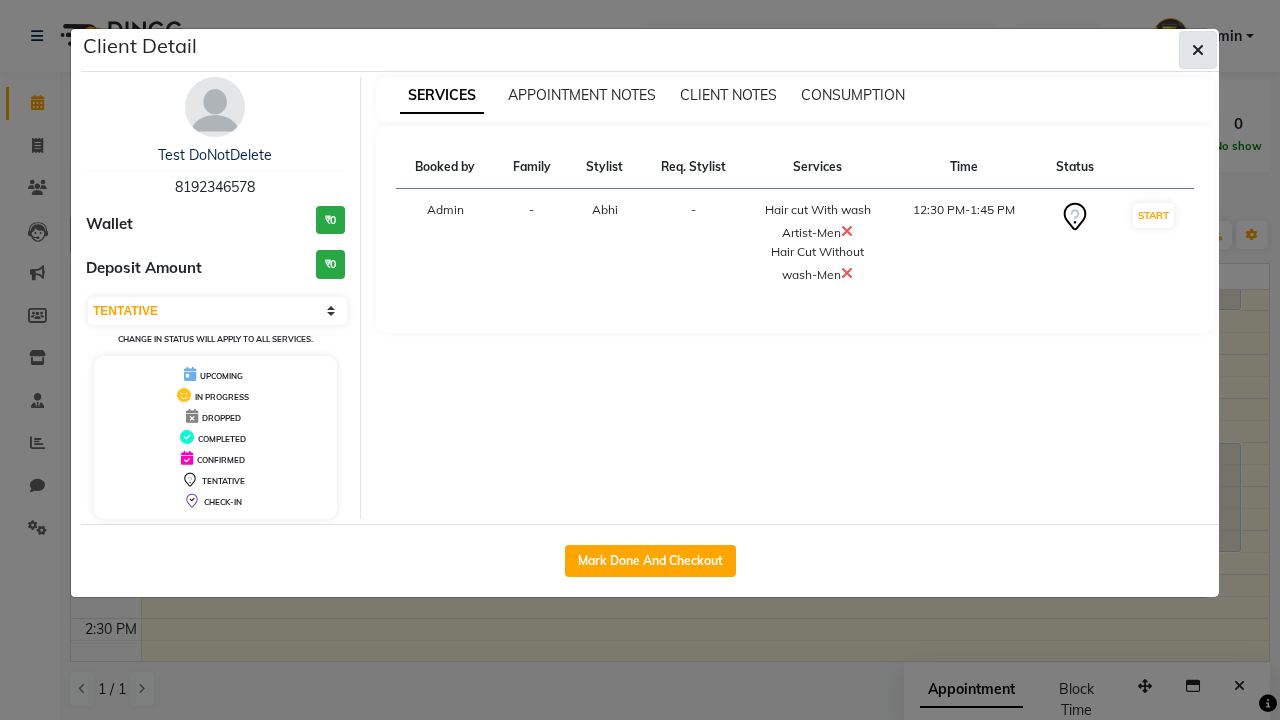 click 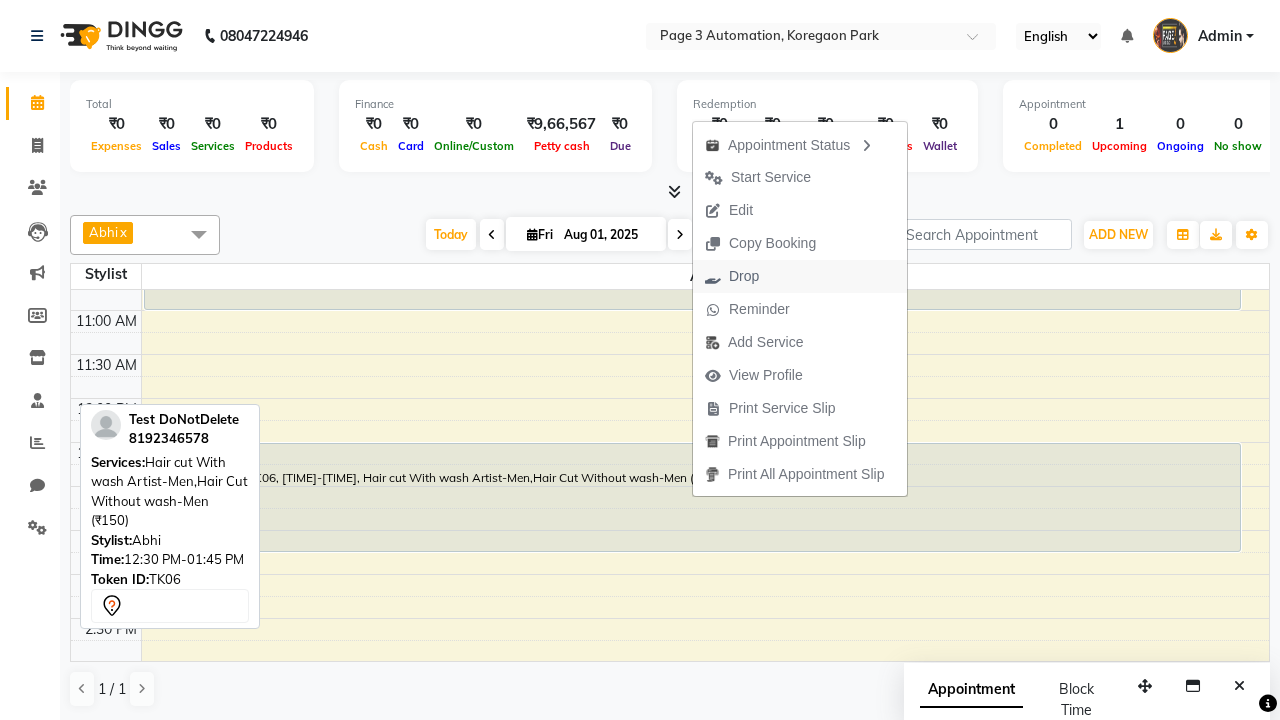 click on "Drop" at bounding box center [800, 276] 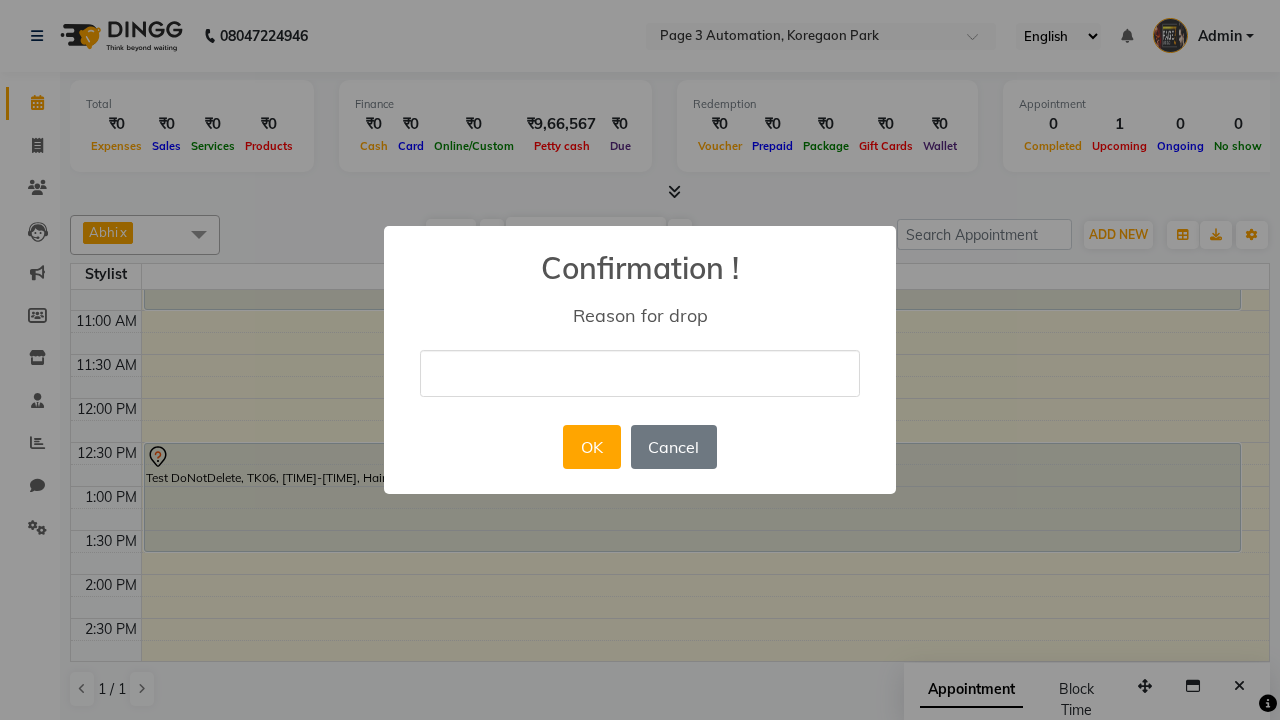 type on "This Appointment Deleted By Automation Test" 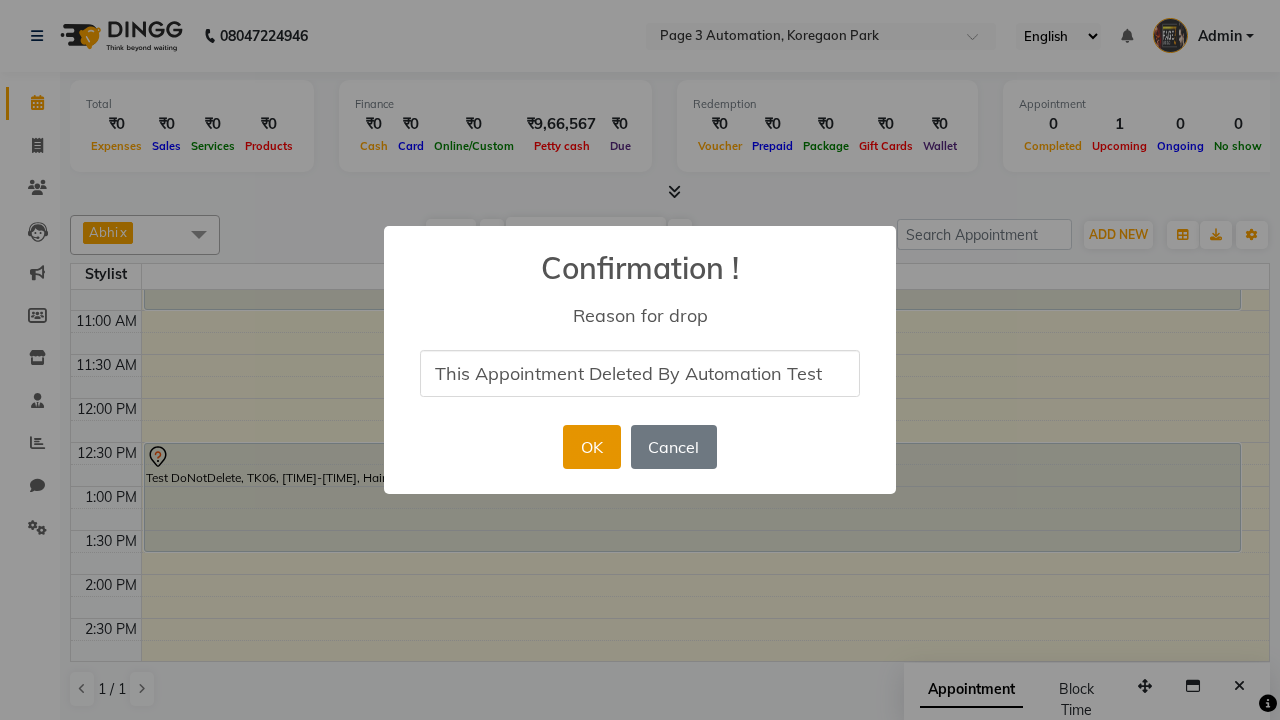 click on "OK" at bounding box center (591, 447) 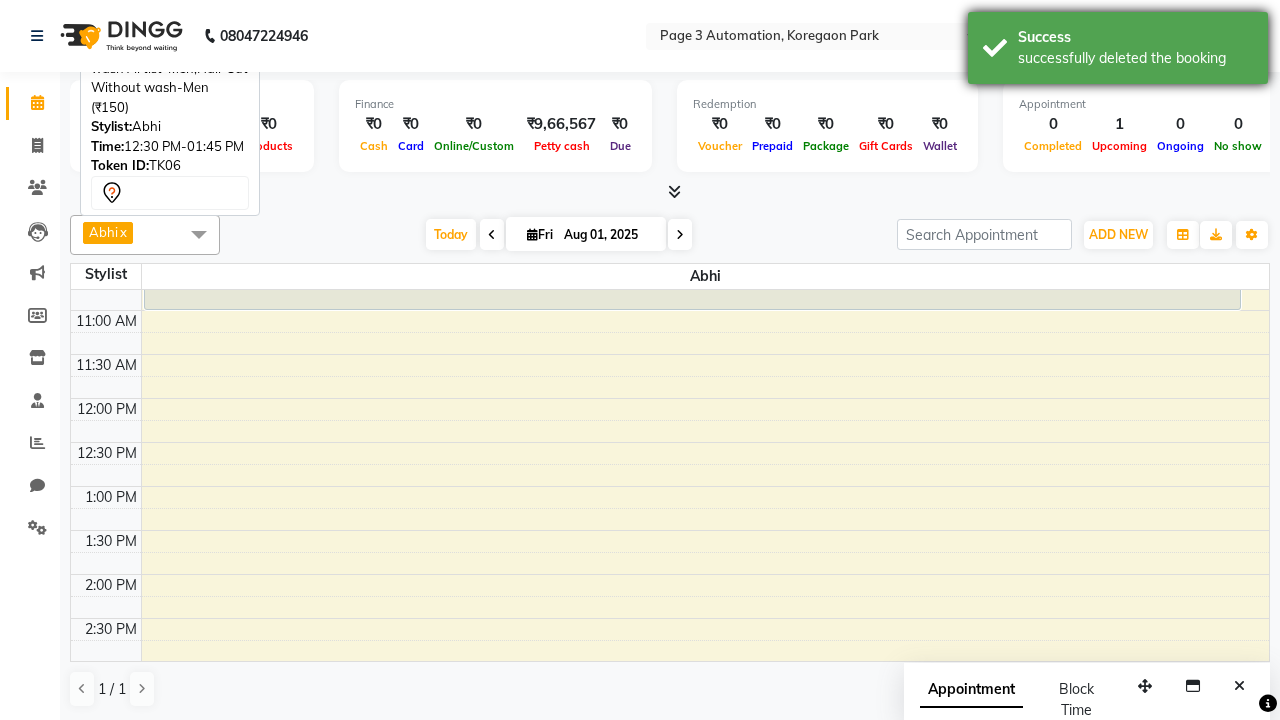 click on "successfully deleted the booking" at bounding box center [1135, 58] 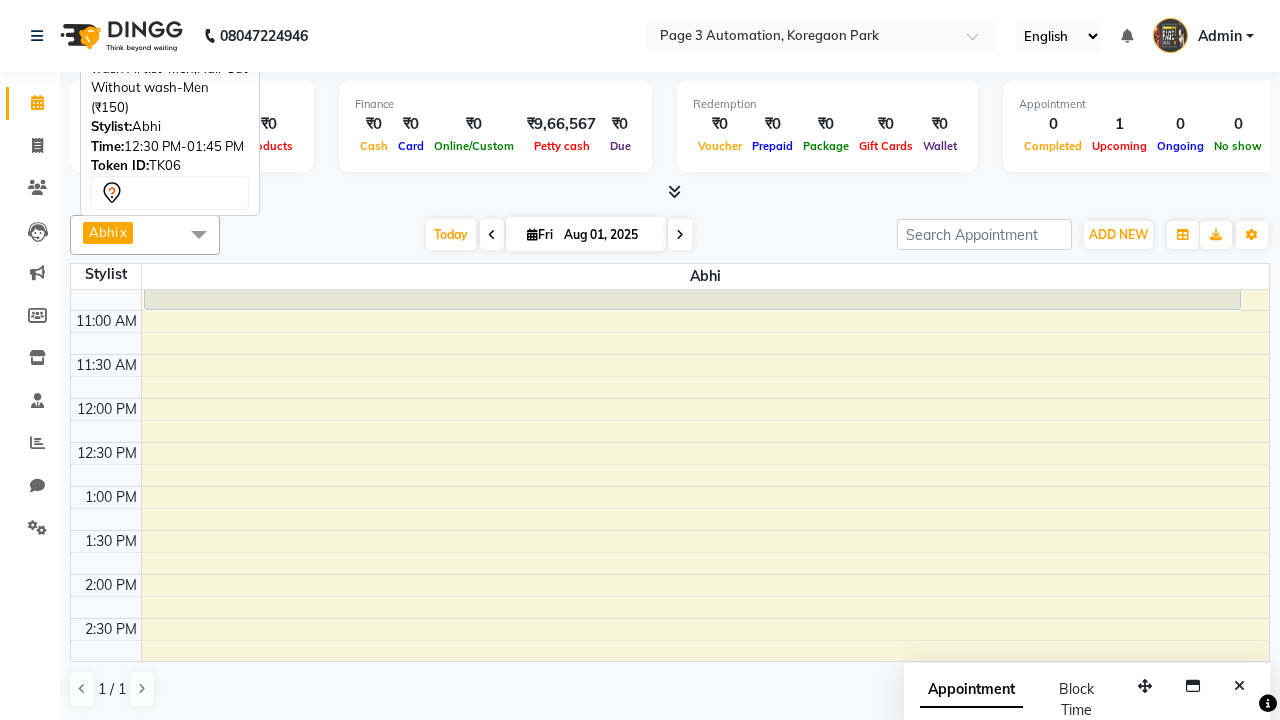 click at bounding box center [199, 234] 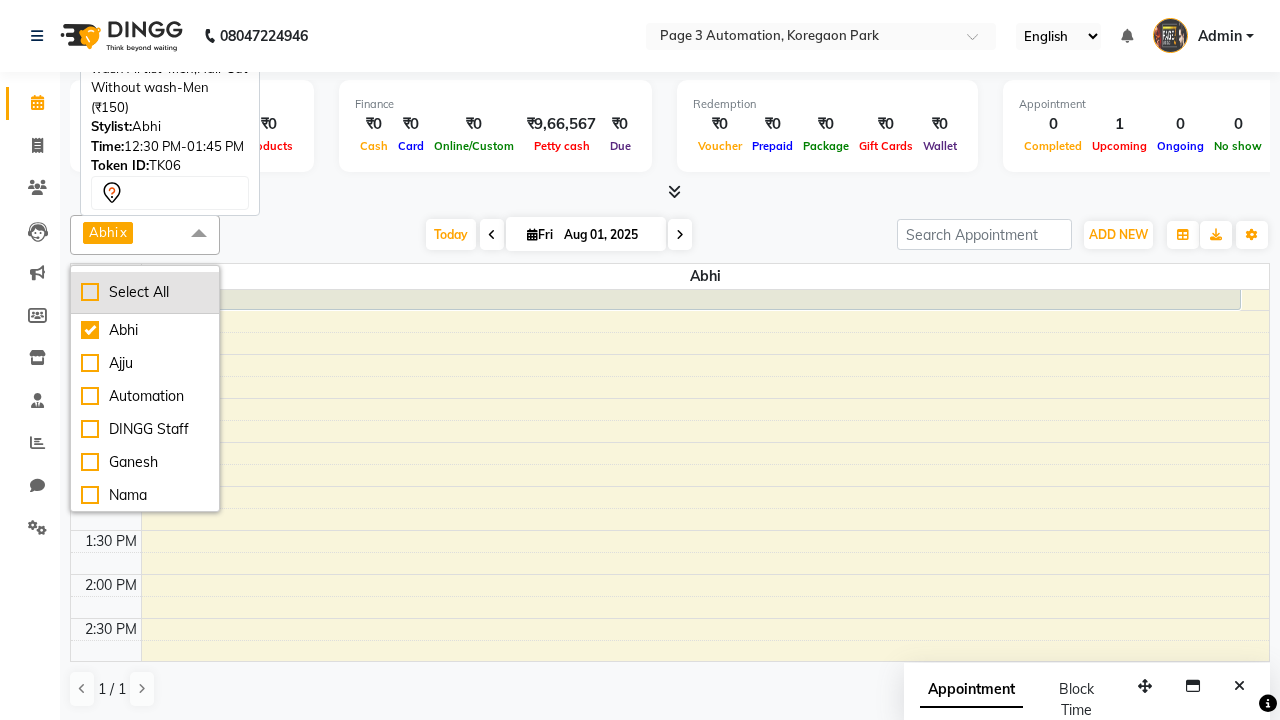 click on "Select All" at bounding box center [145, 292] 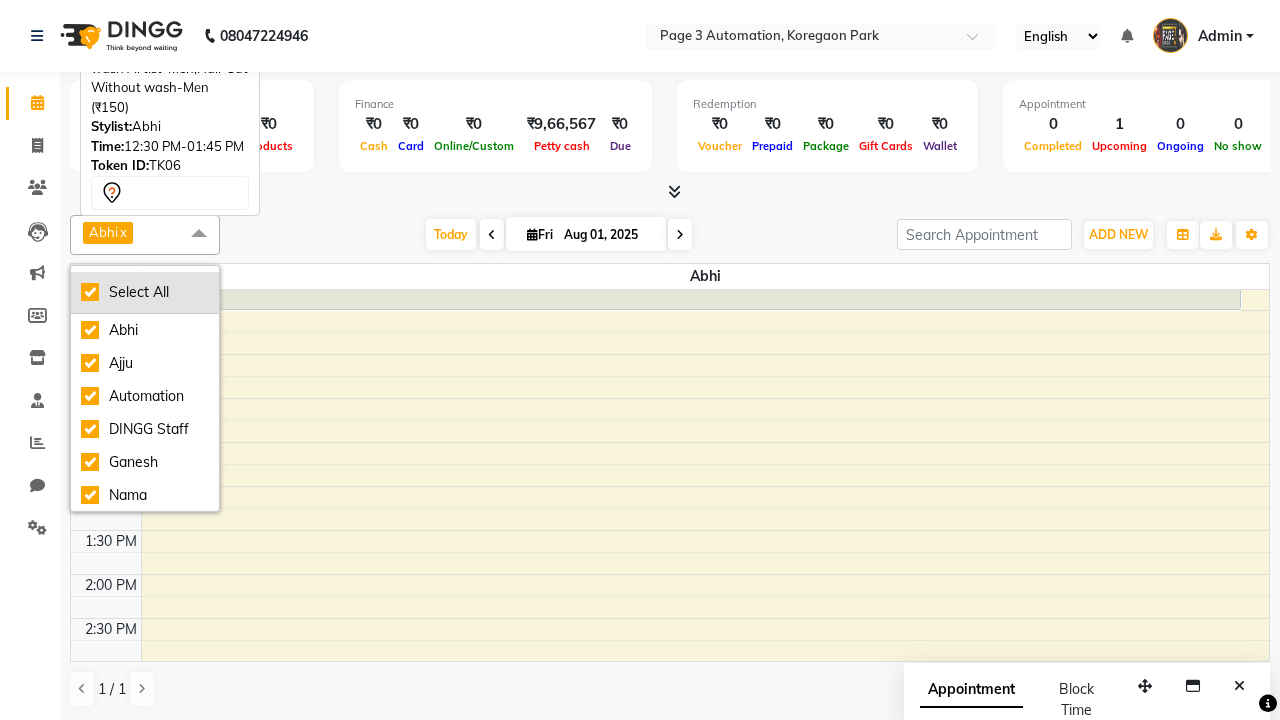 checkbox on "true" 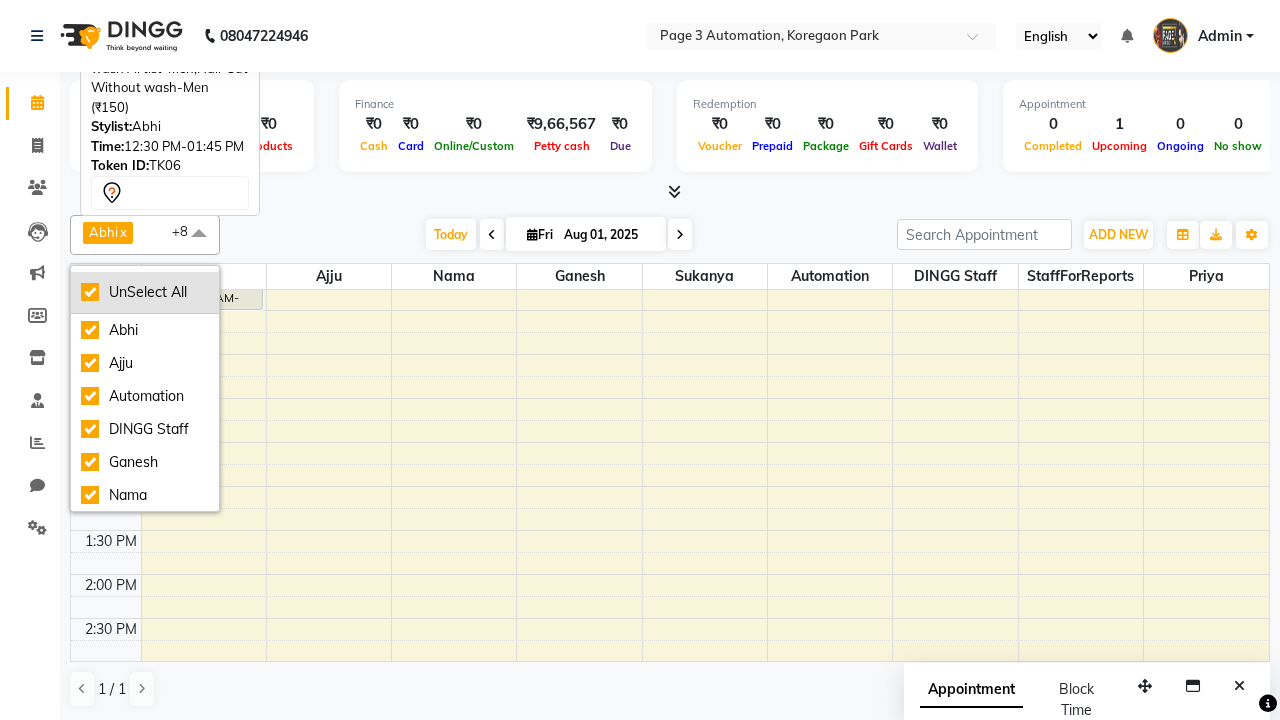 click on "UnSelect All" at bounding box center [145, 292] 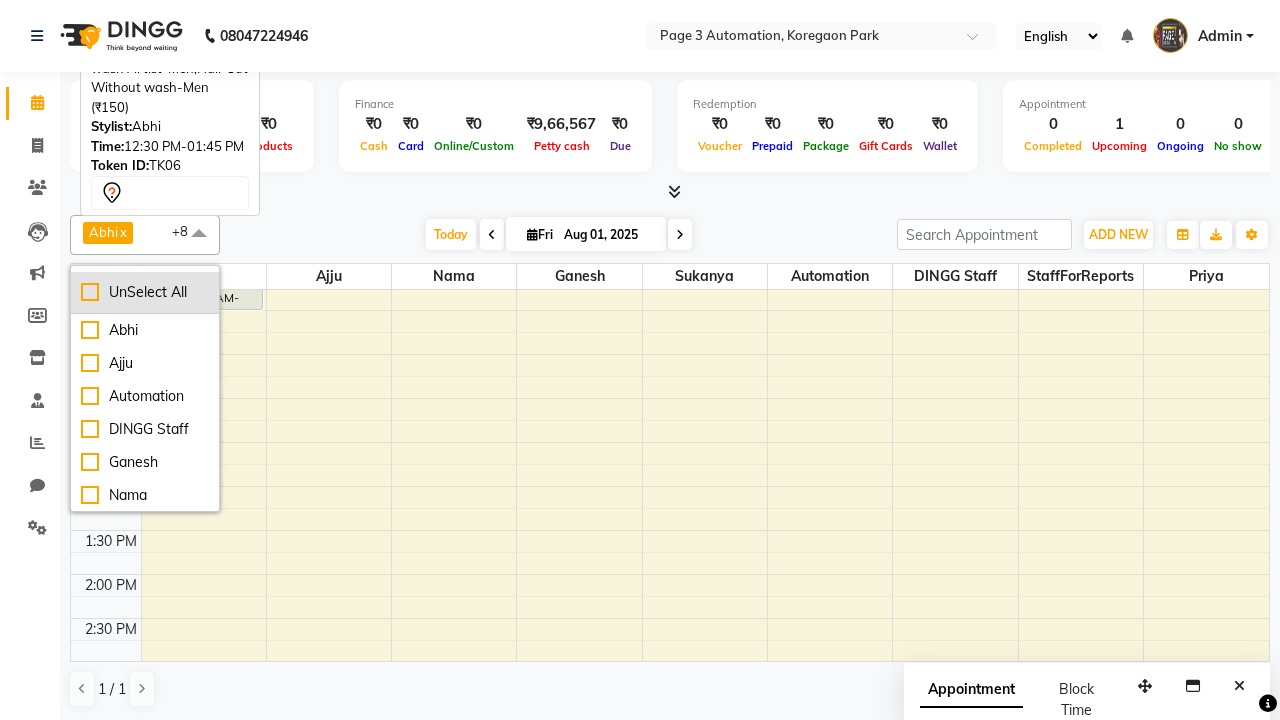 checkbox on "false" 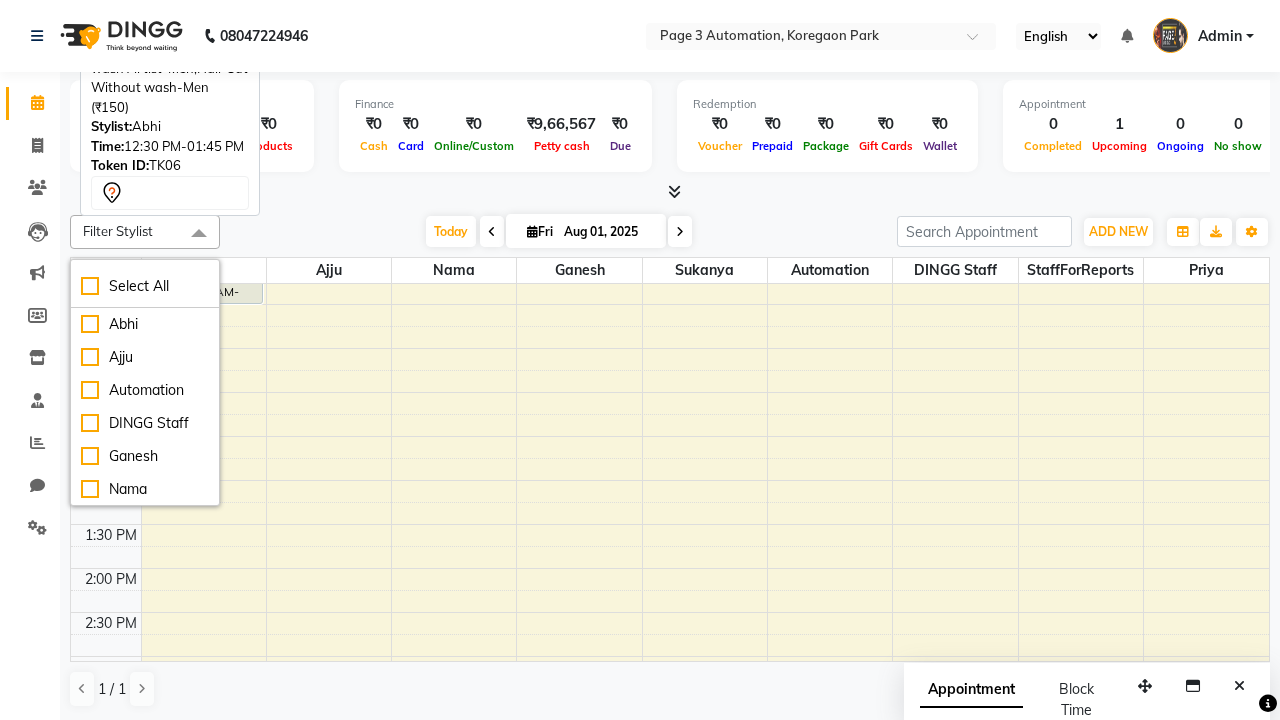 click at bounding box center (199, 234) 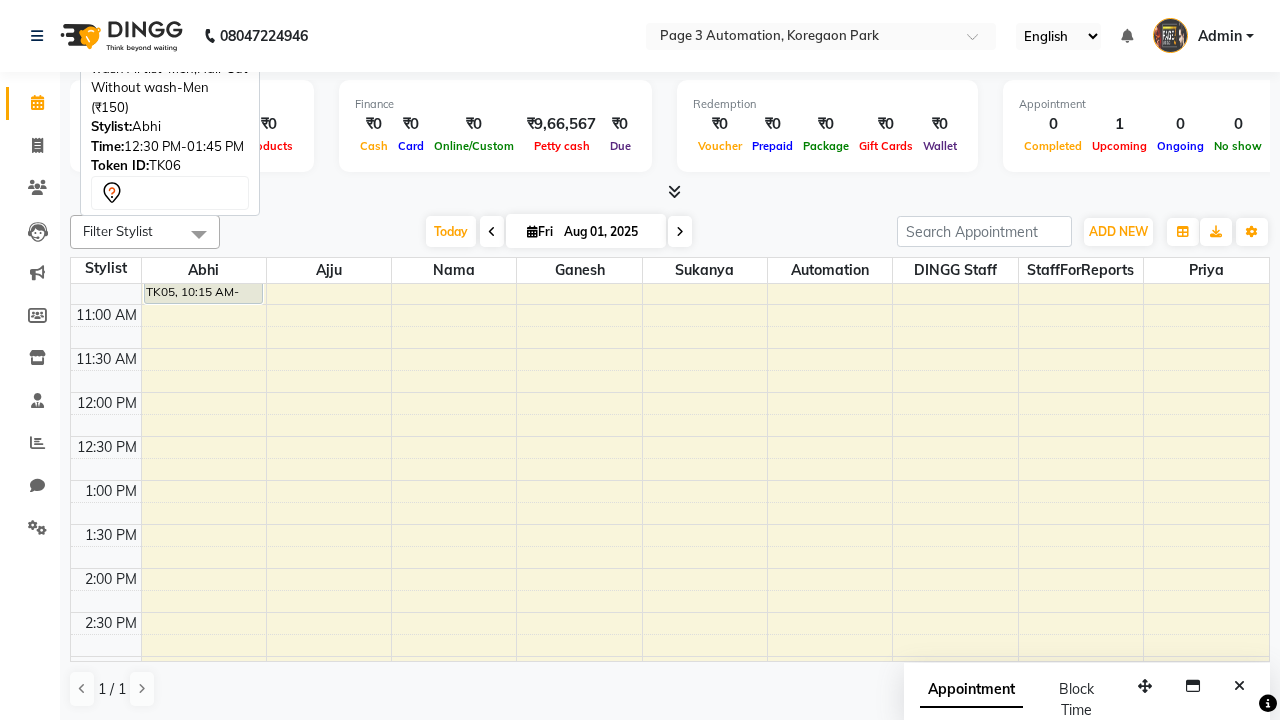 click on "Admin" at bounding box center (1220, 36) 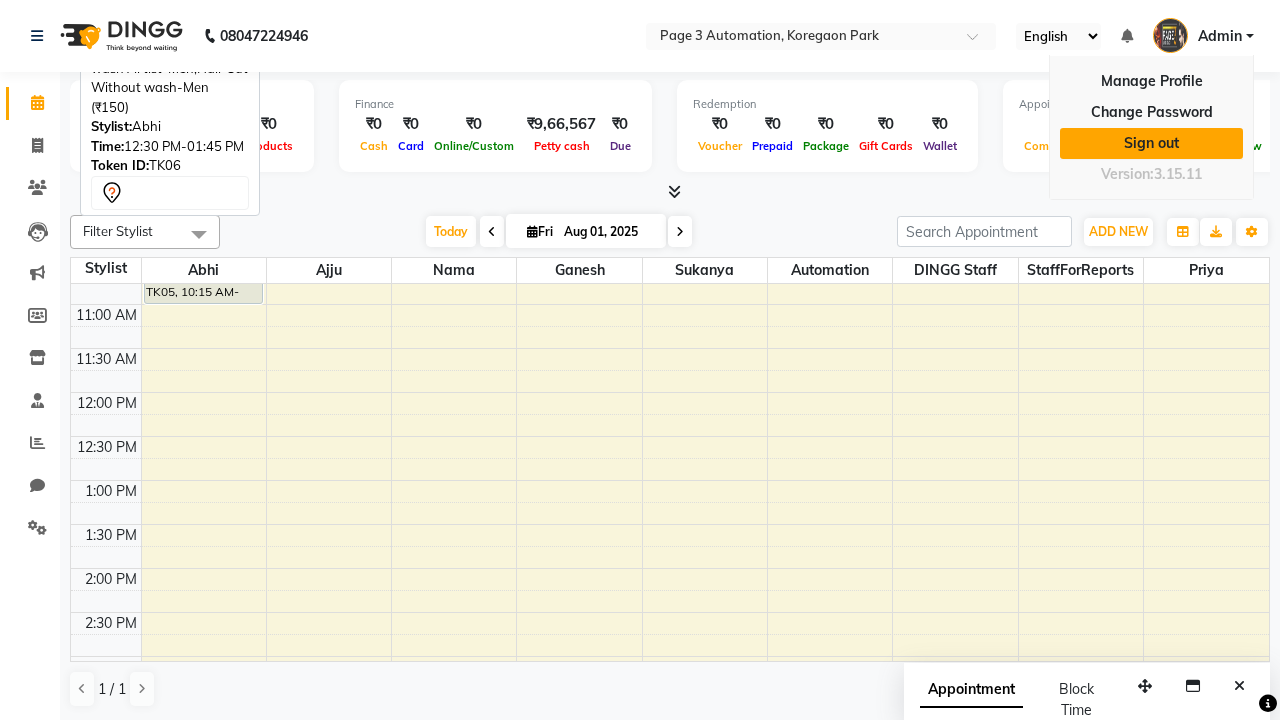 click on "Sign out" at bounding box center [1151, 143] 